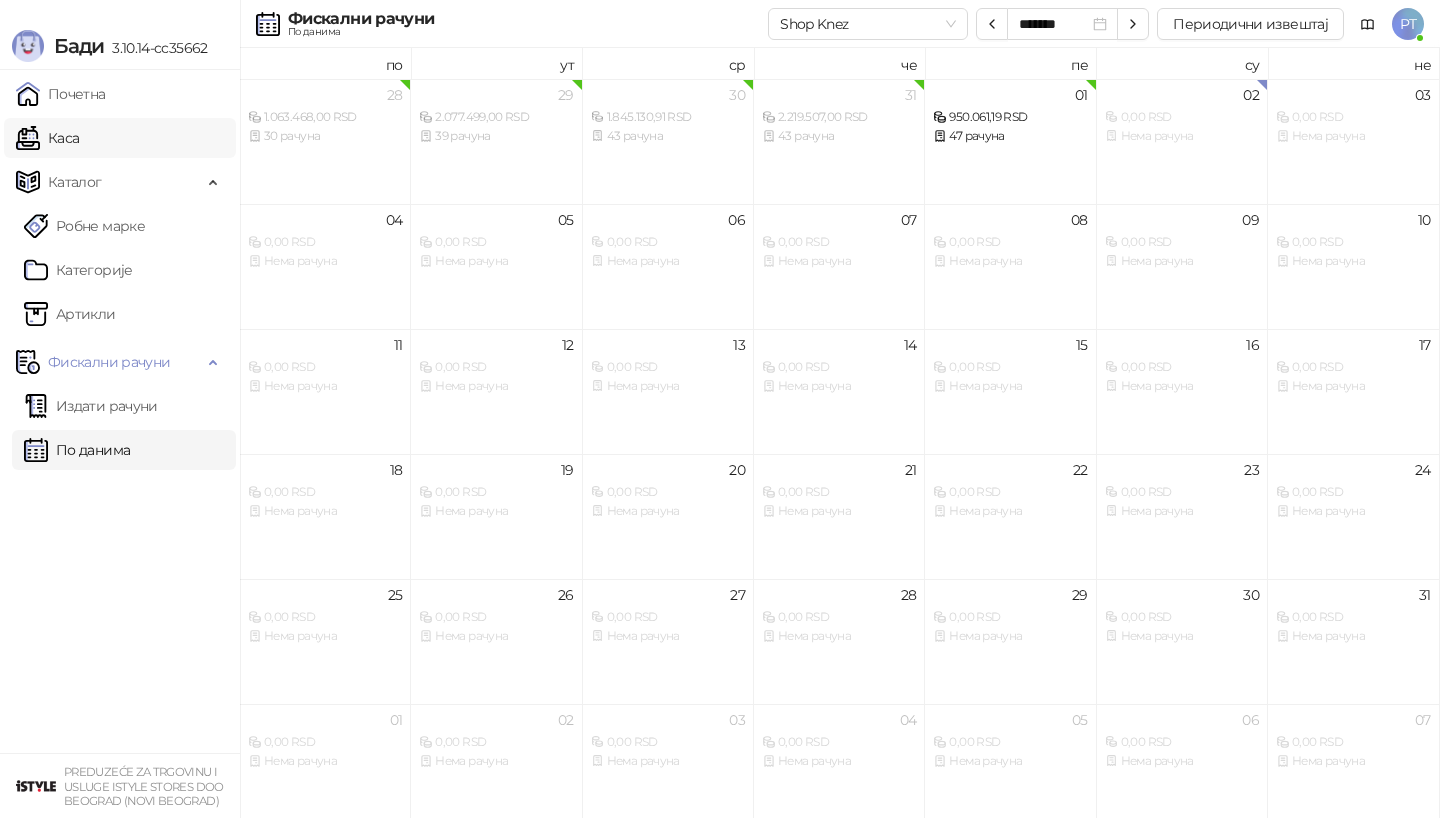 scroll, scrollTop: 0, scrollLeft: 0, axis: both 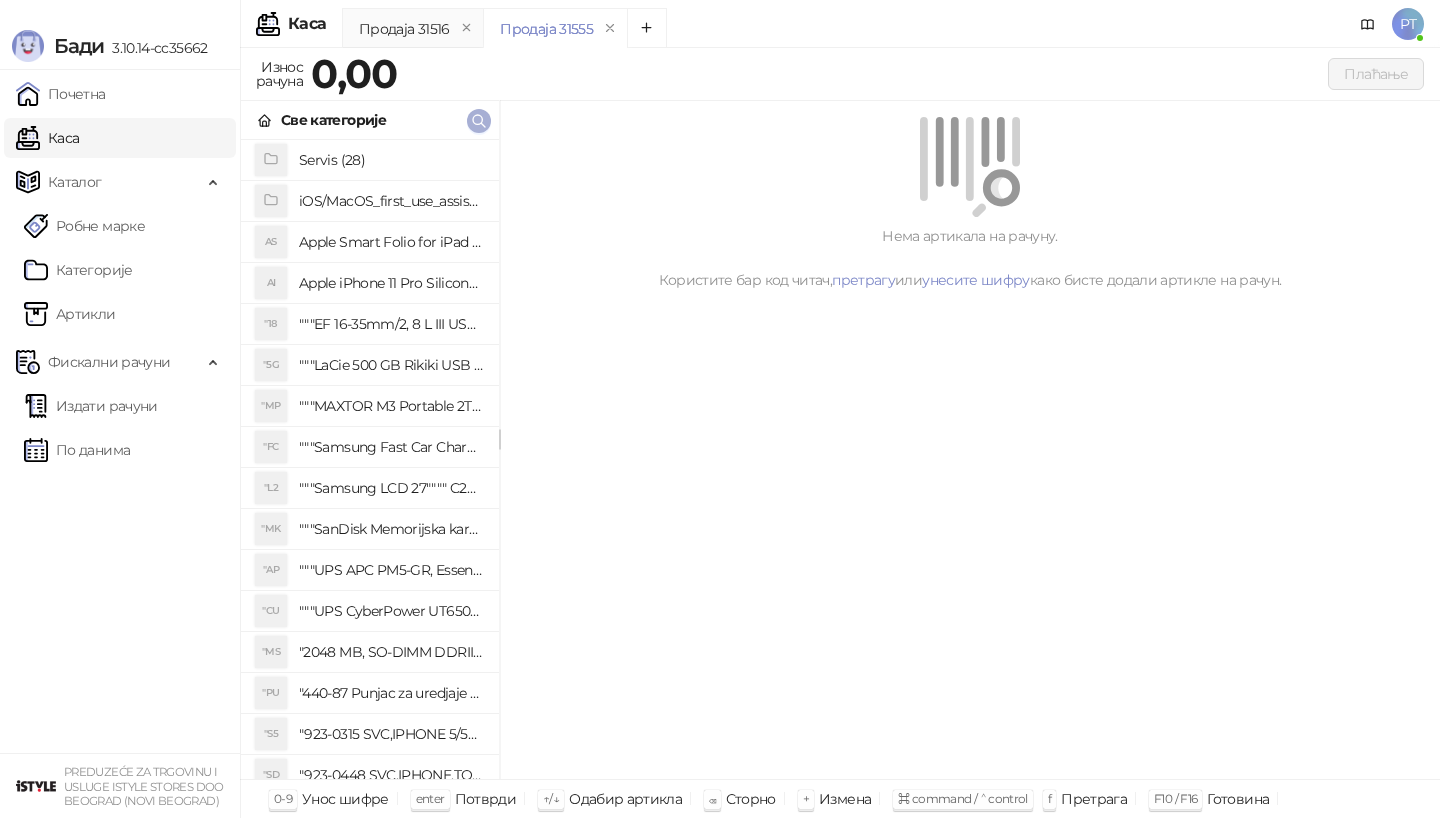 click 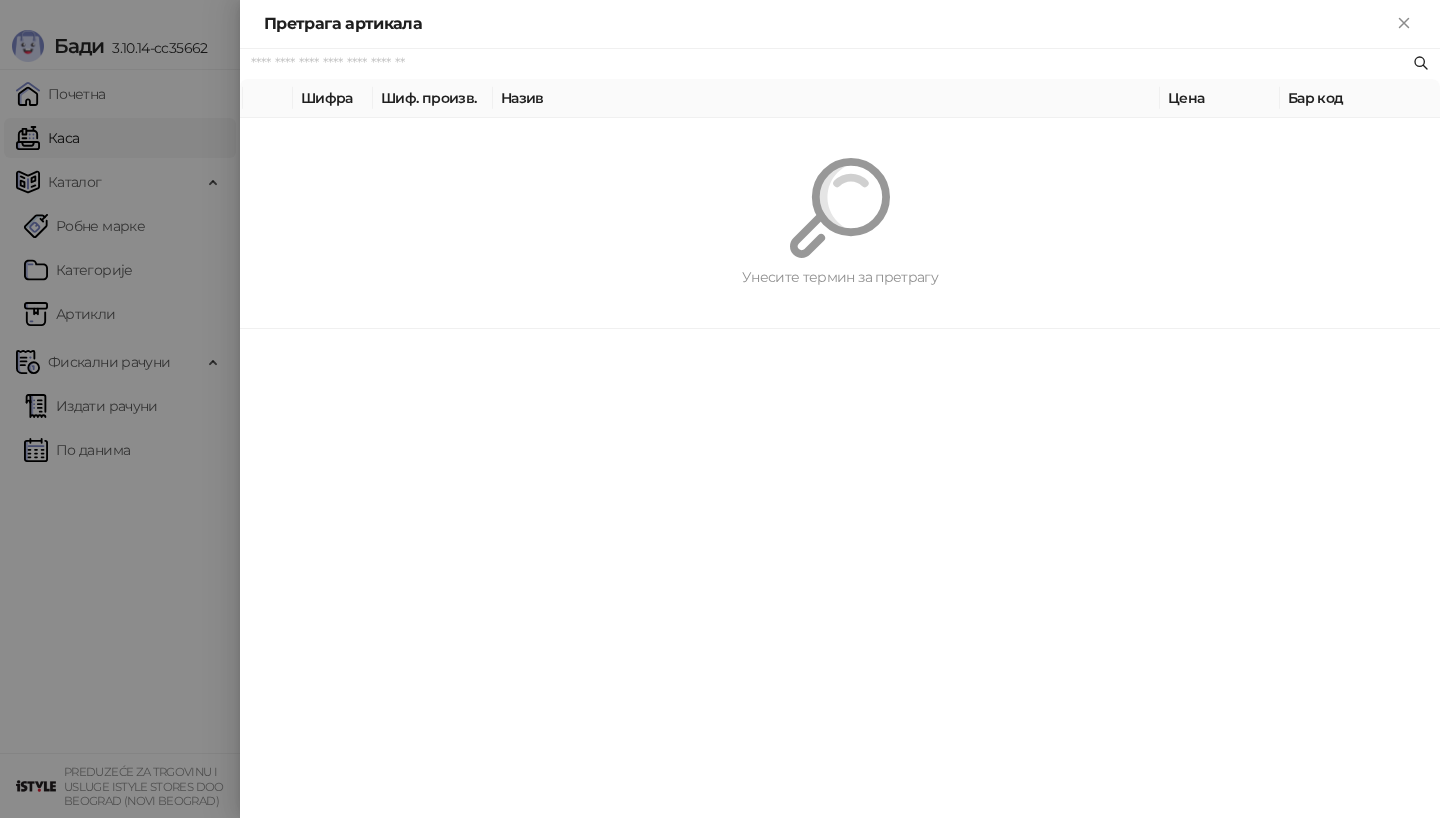 paste on "*********" 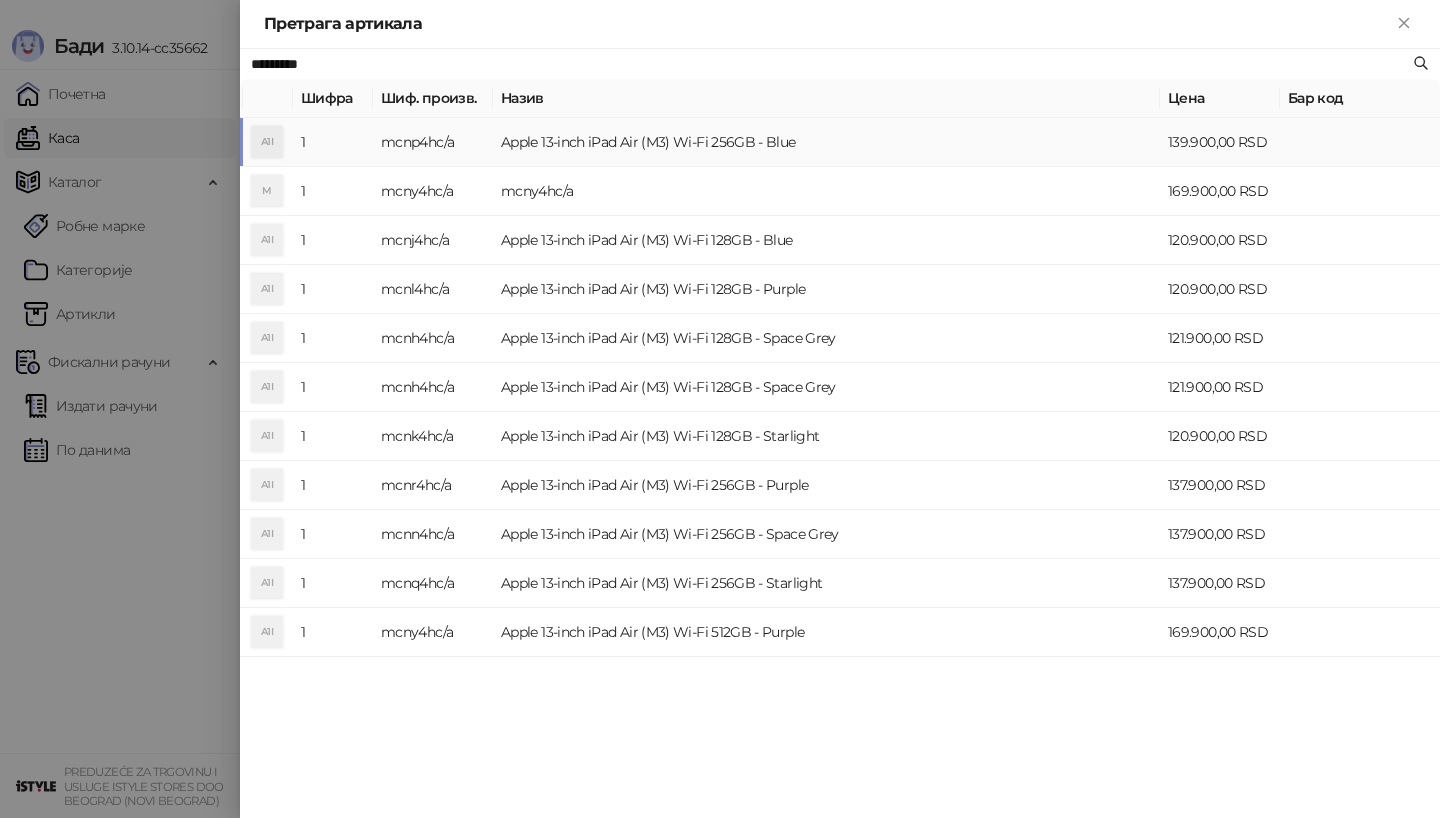 type on "*********" 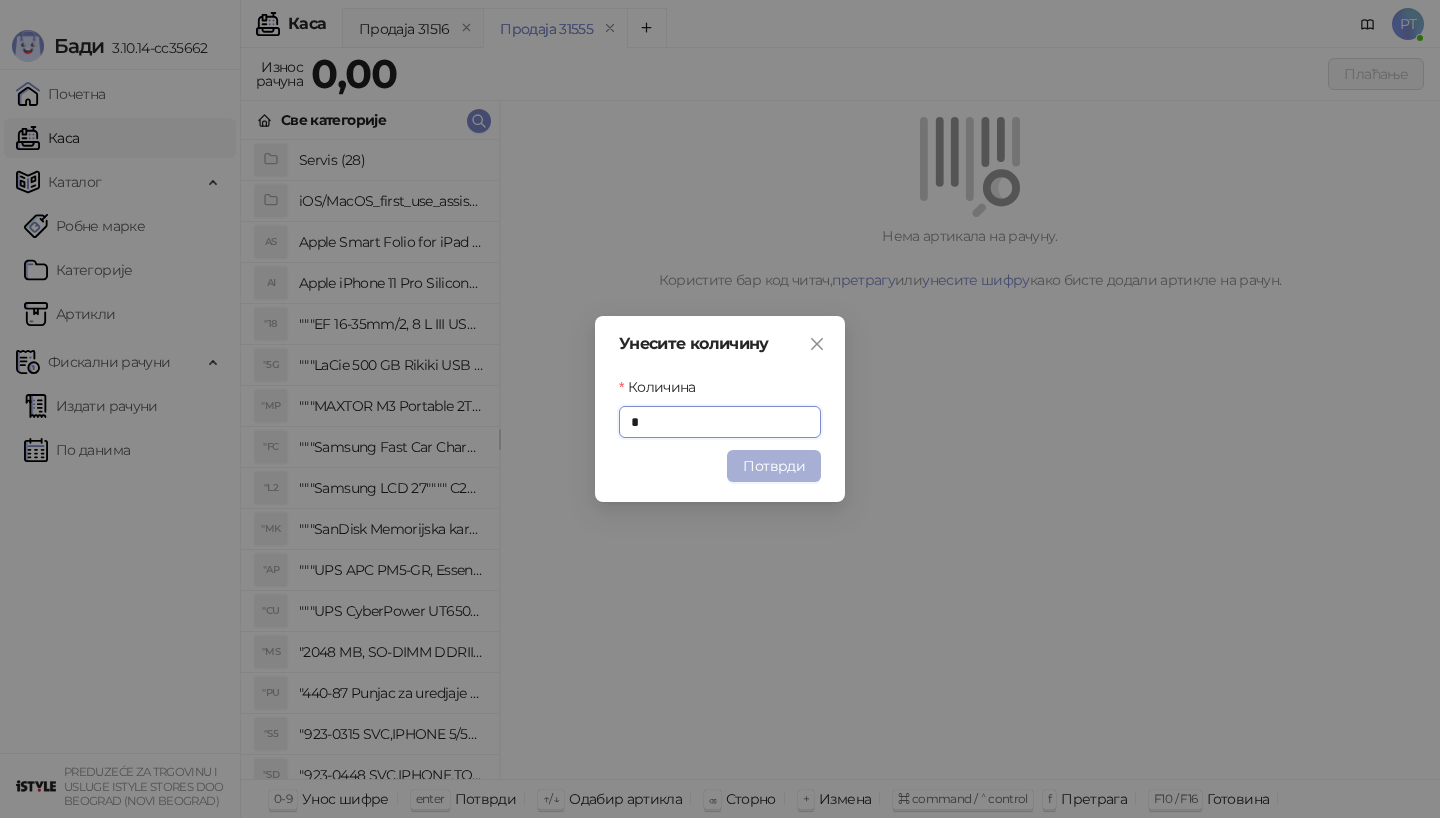 click on "Потврди" at bounding box center (774, 466) 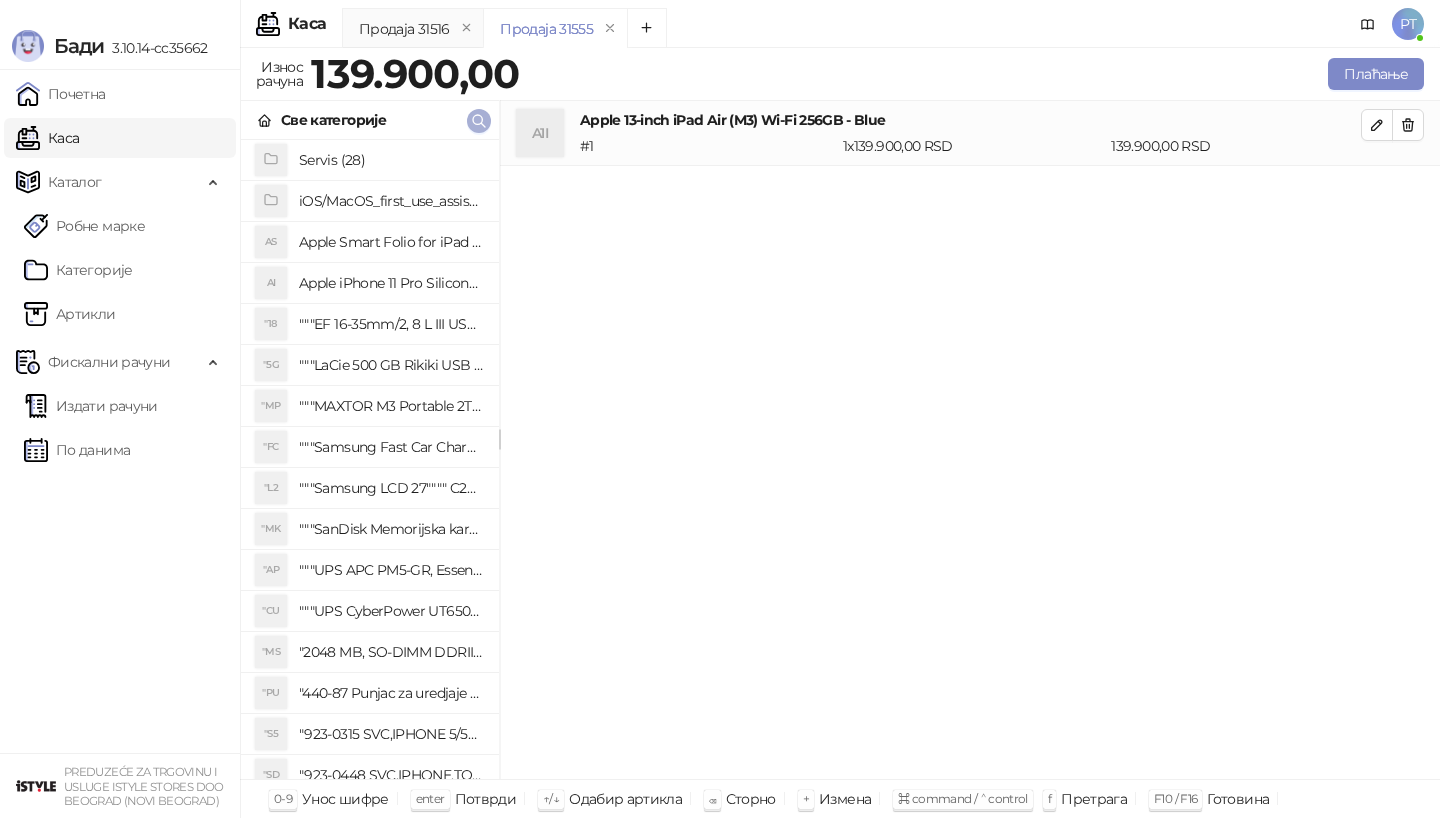 type 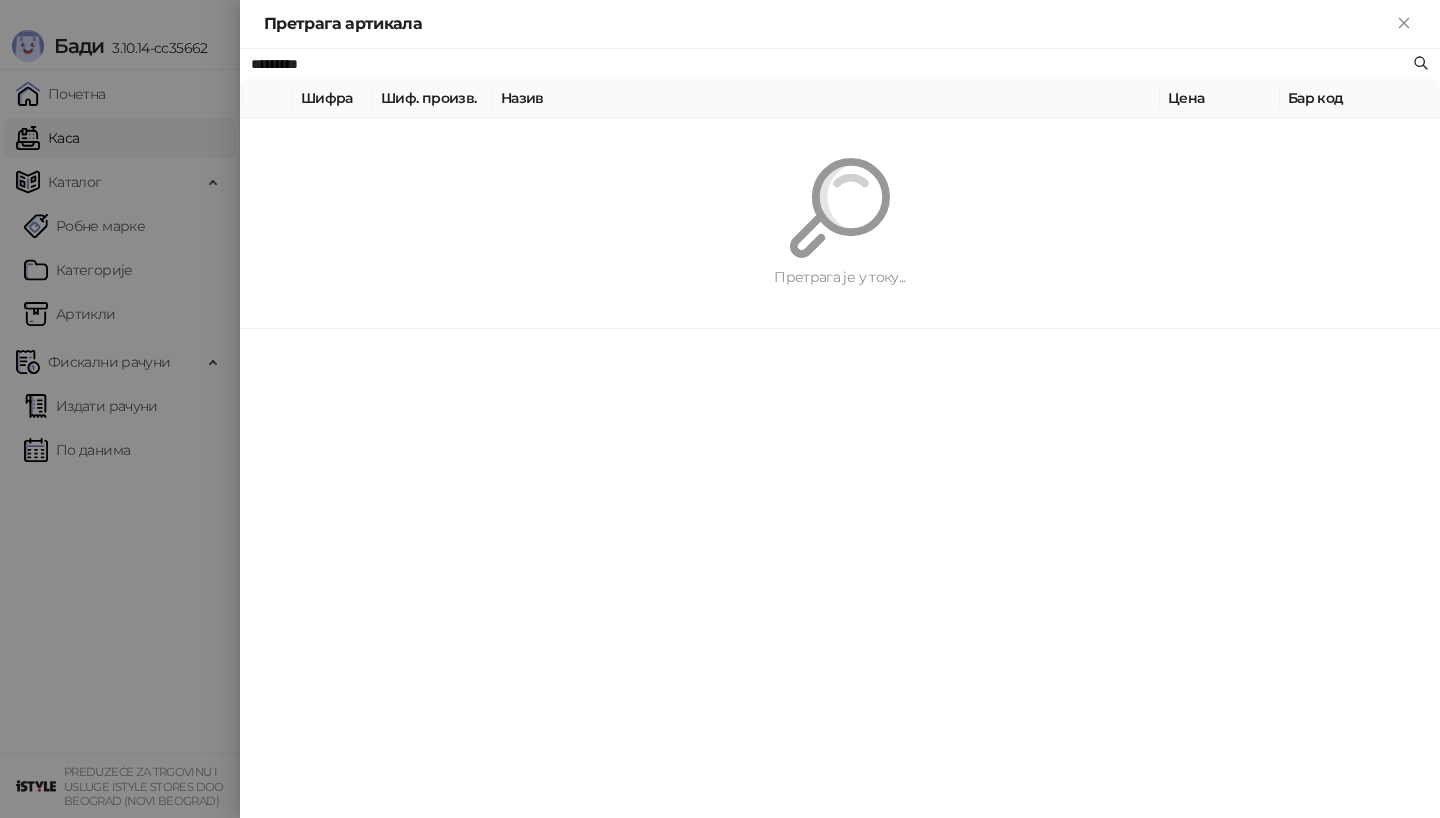 paste on "**" 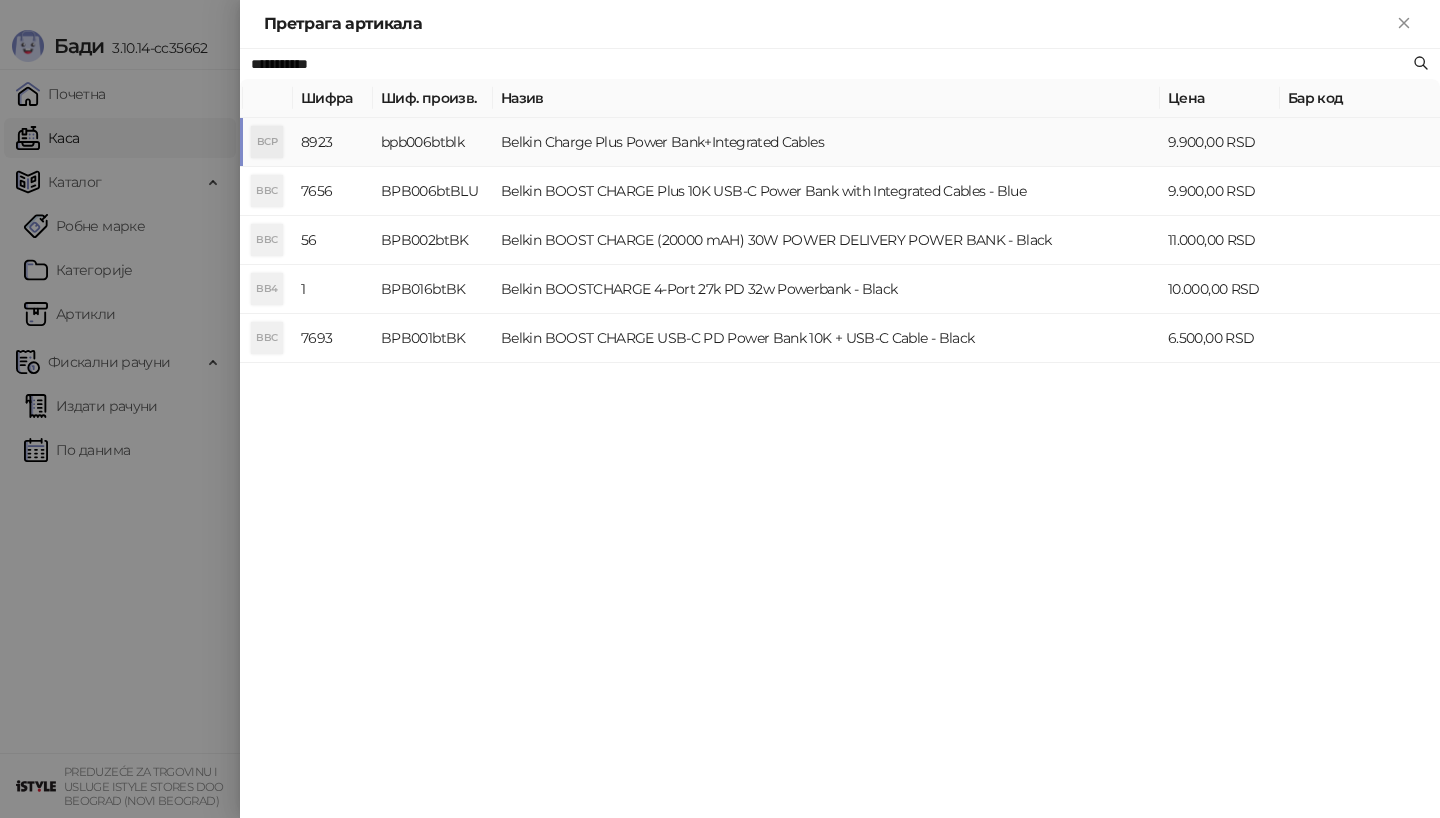type on "**********" 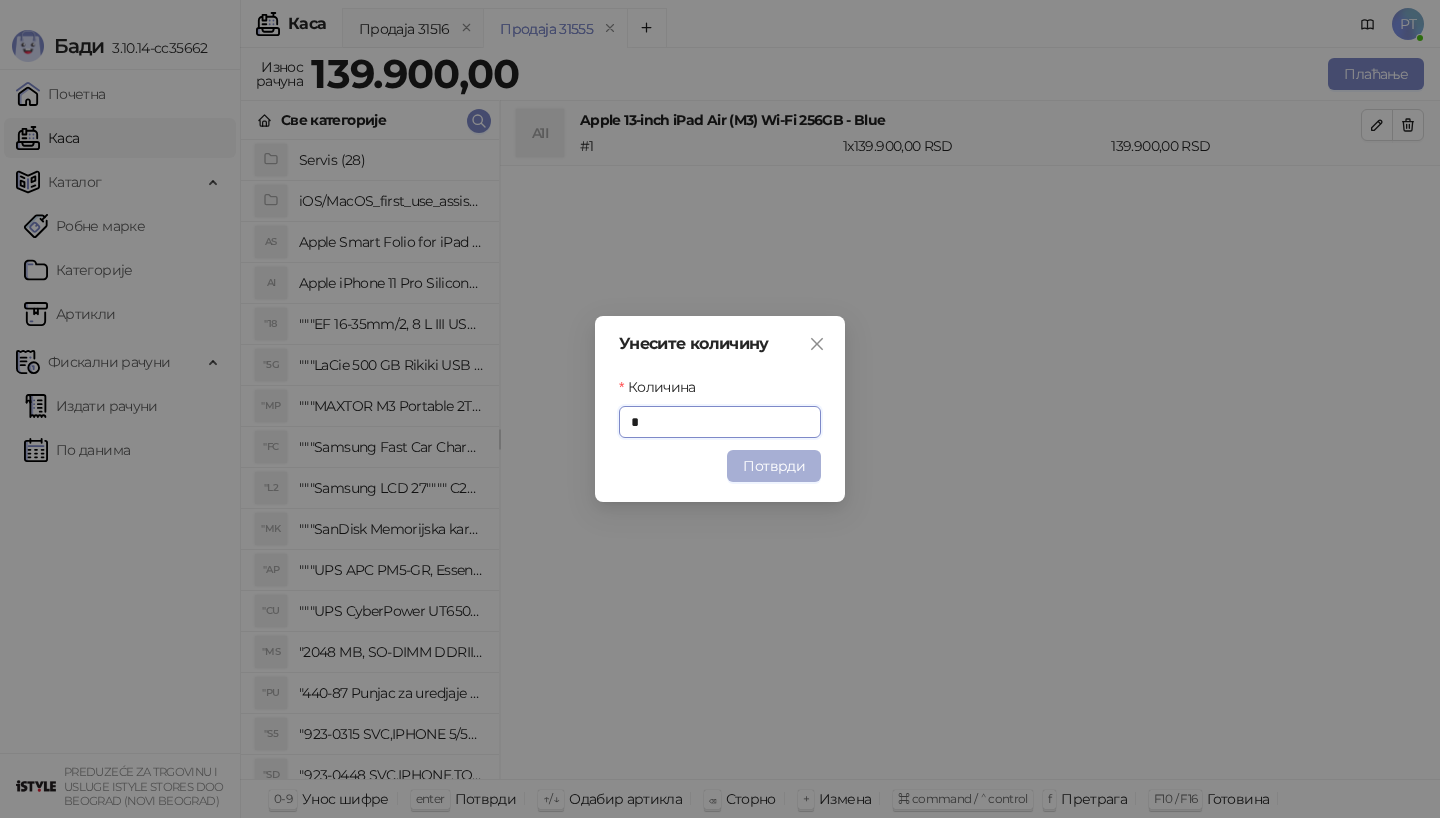 click on "Потврди" at bounding box center [774, 466] 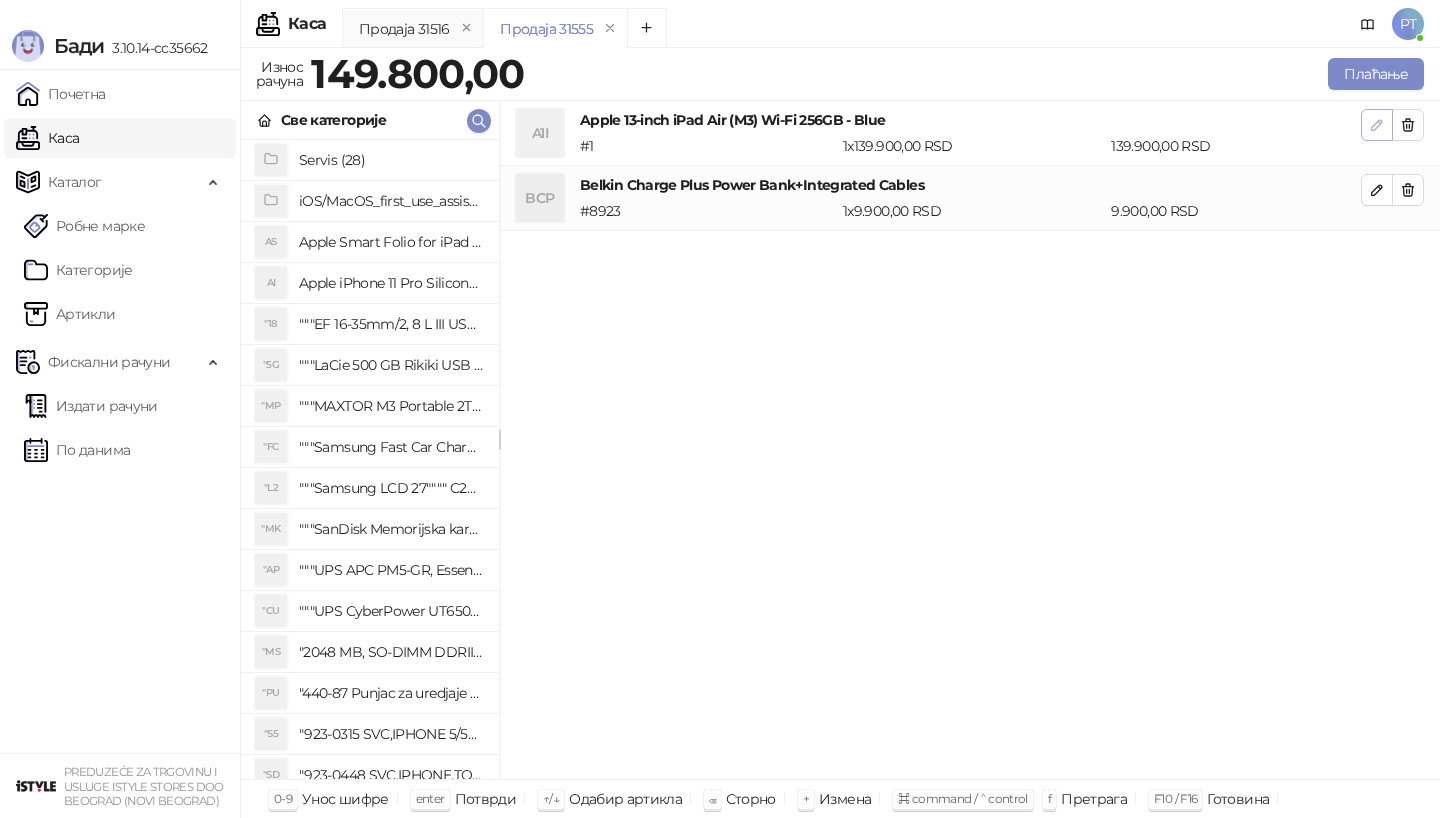click at bounding box center (1377, 125) 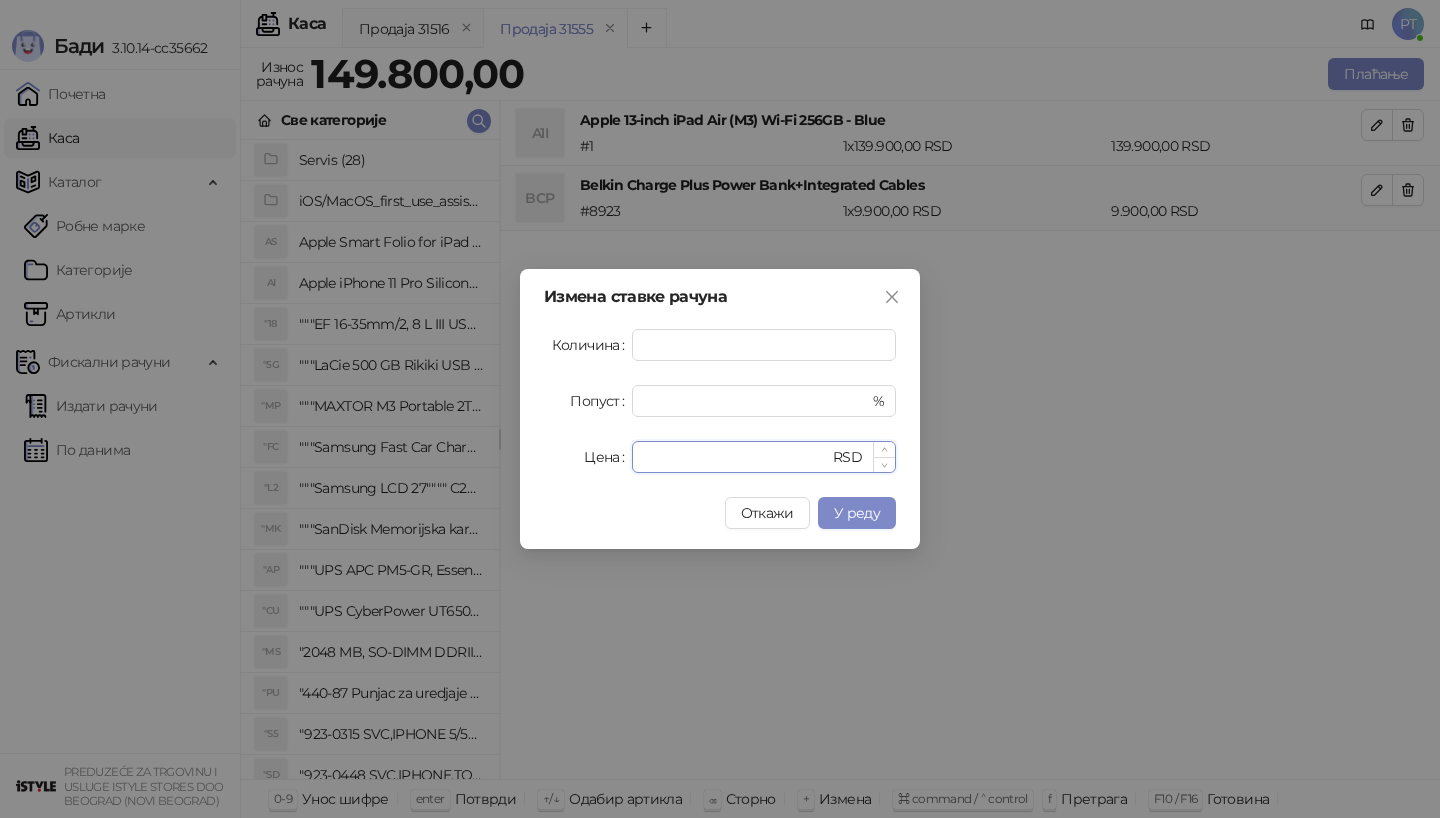 click on "******" at bounding box center [736, 457] 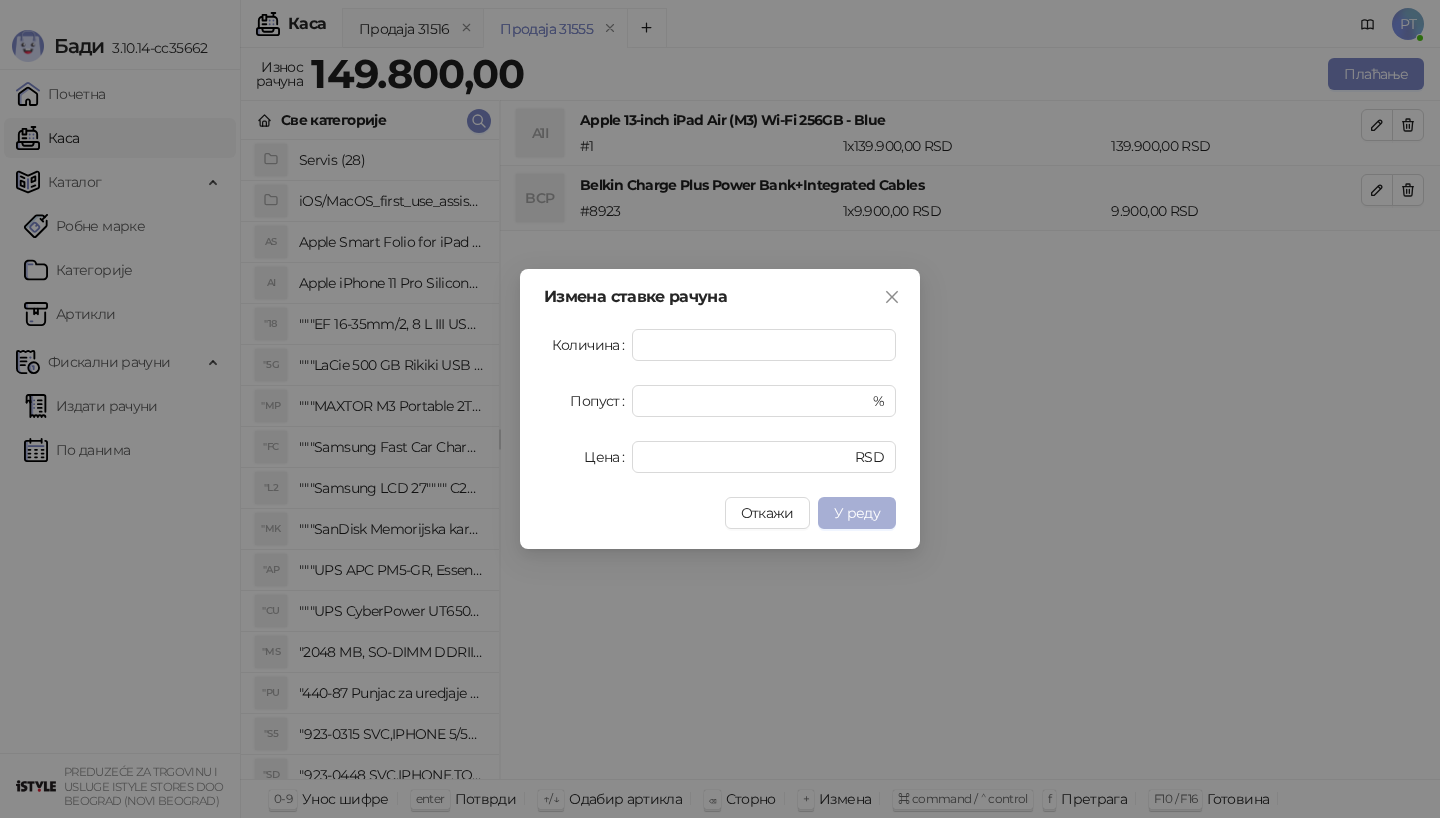 type on "******" 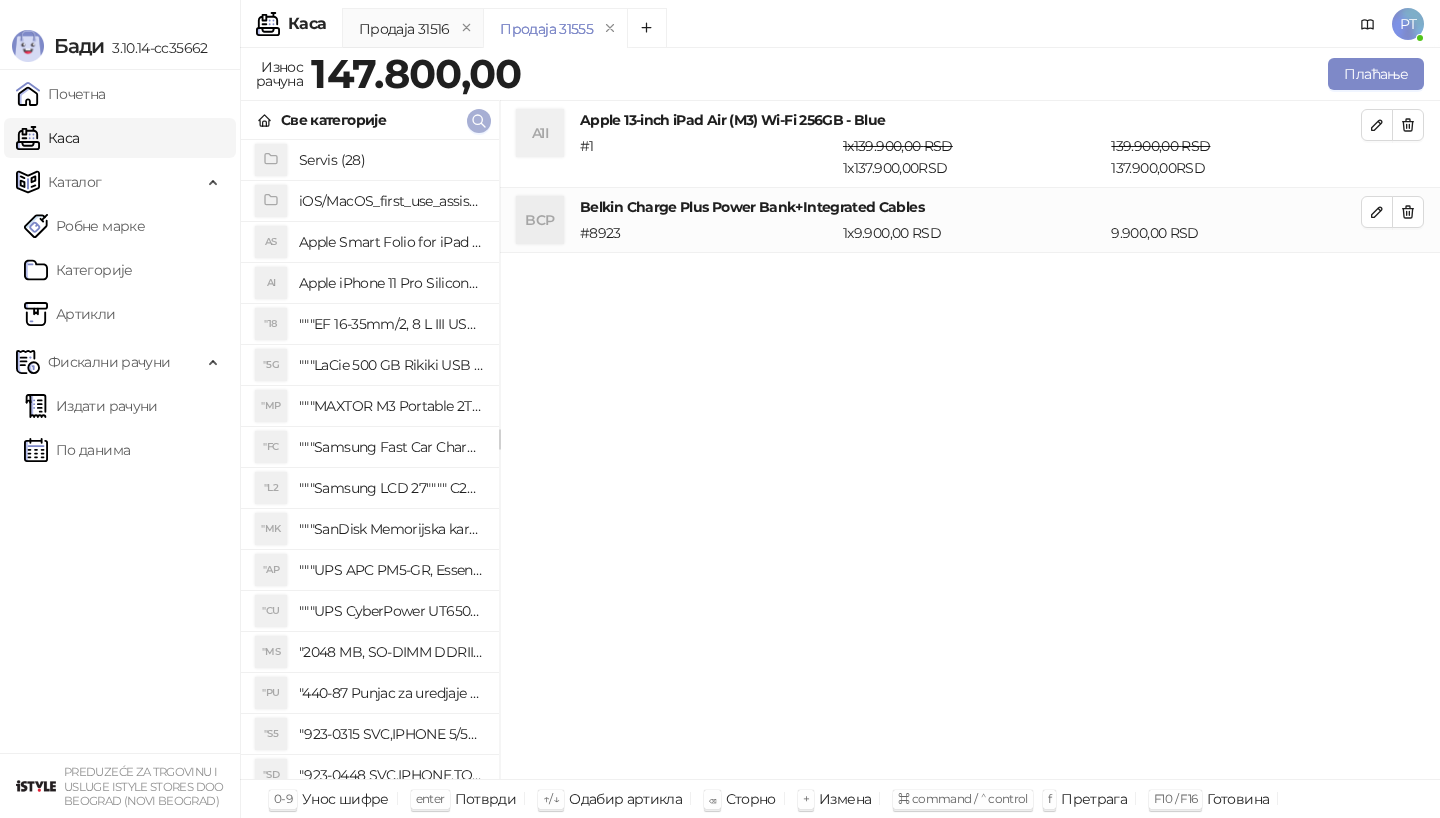 click 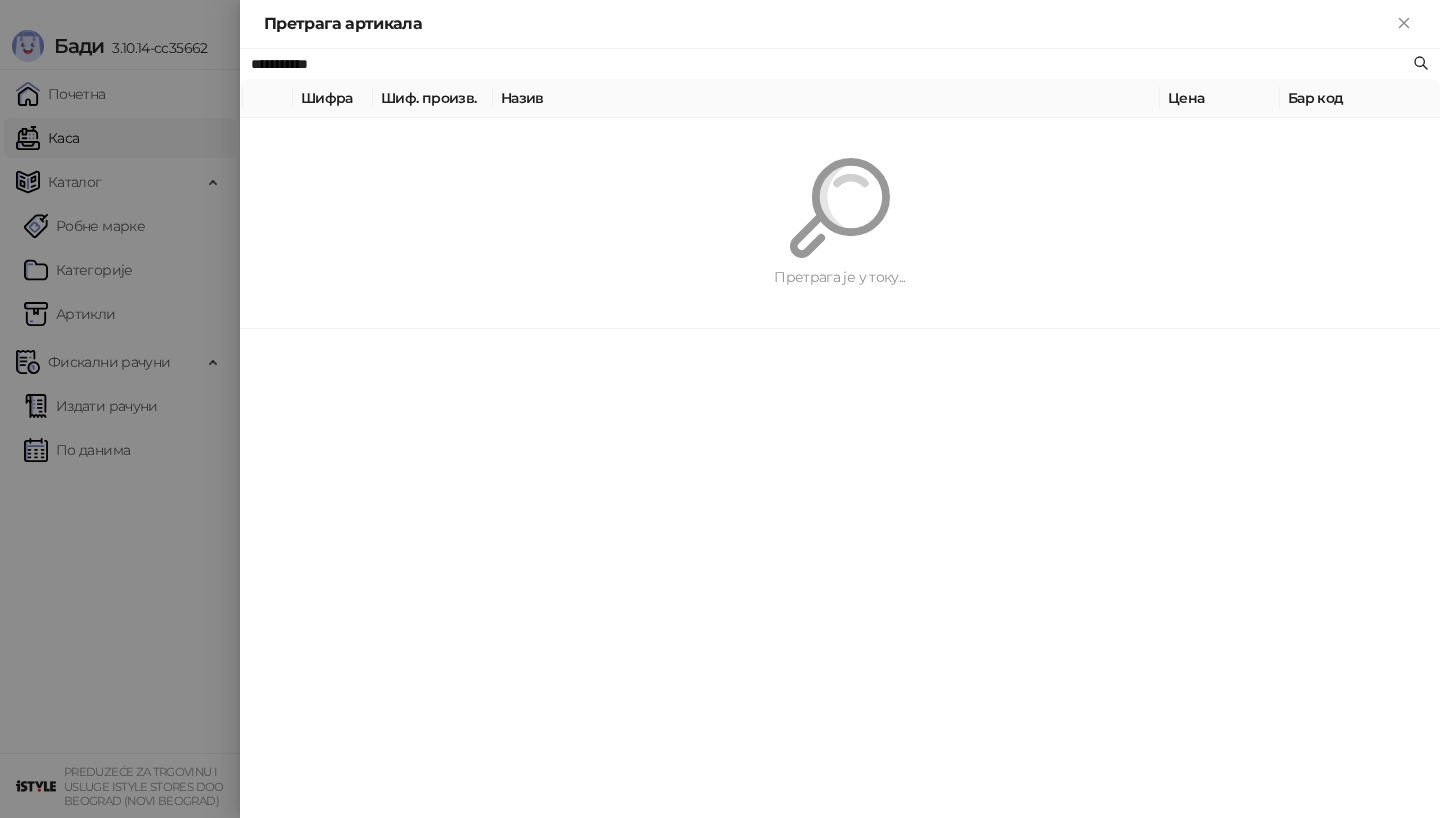 paste on "***" 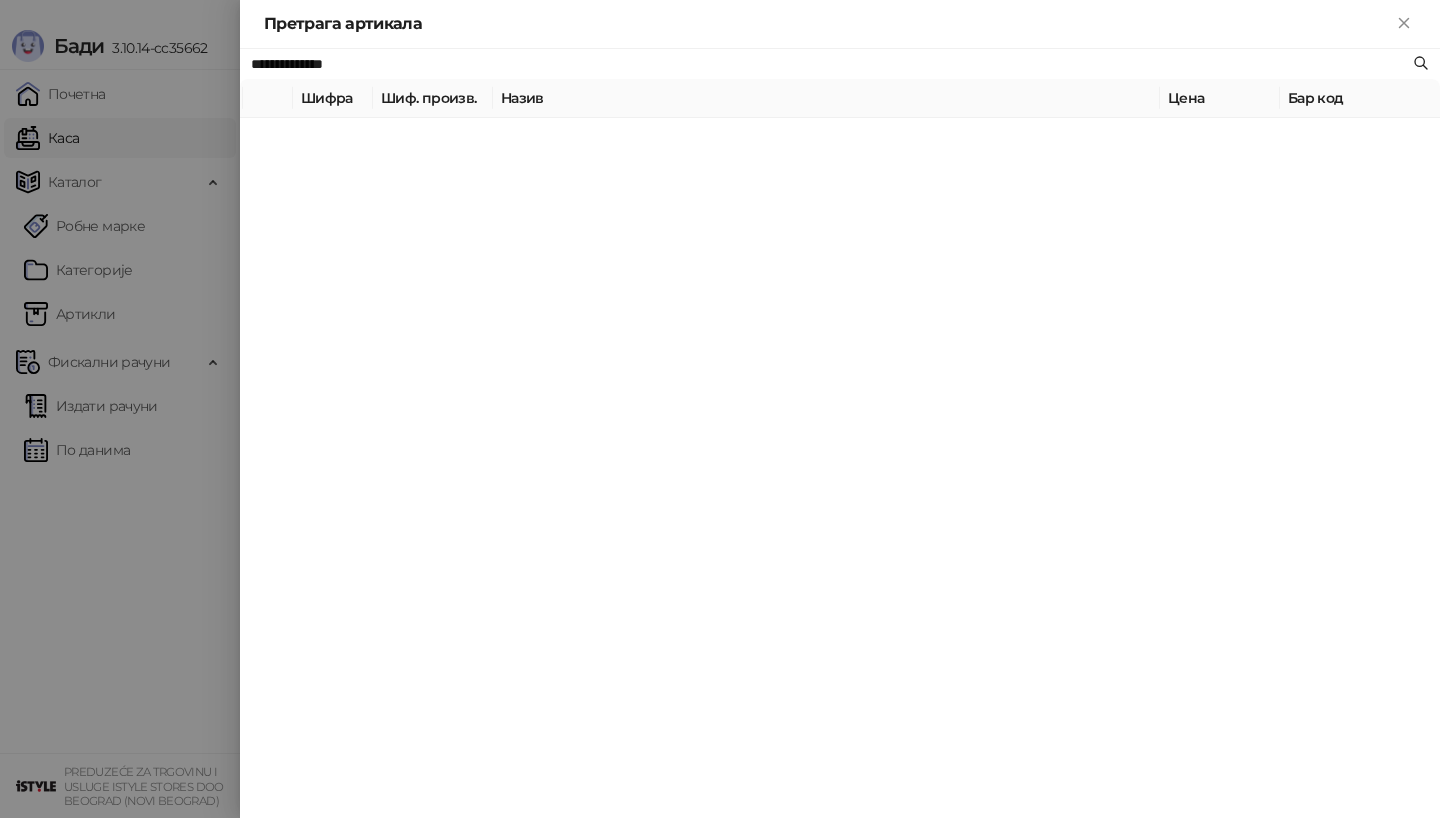 type on "**********" 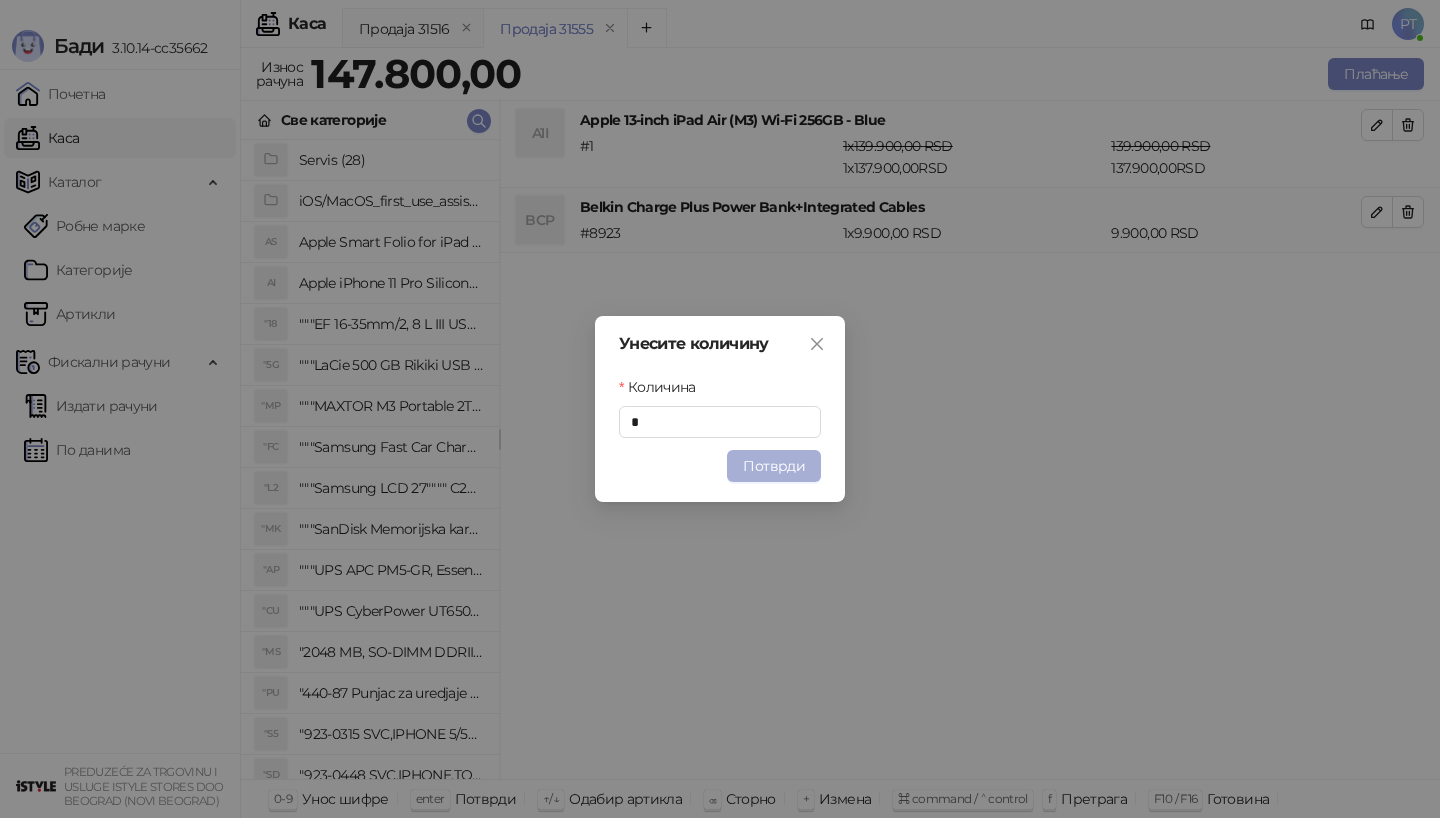 type 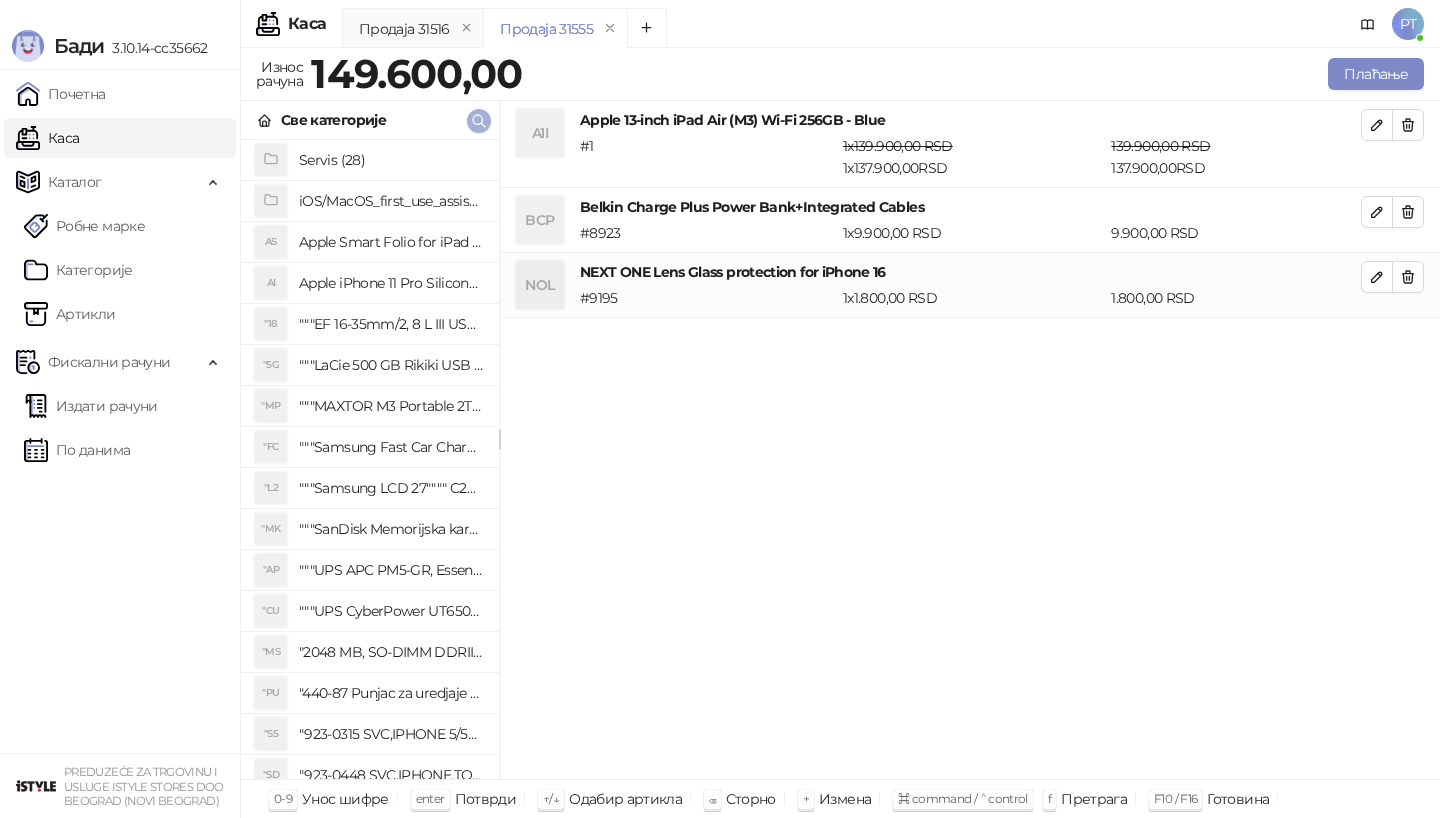click 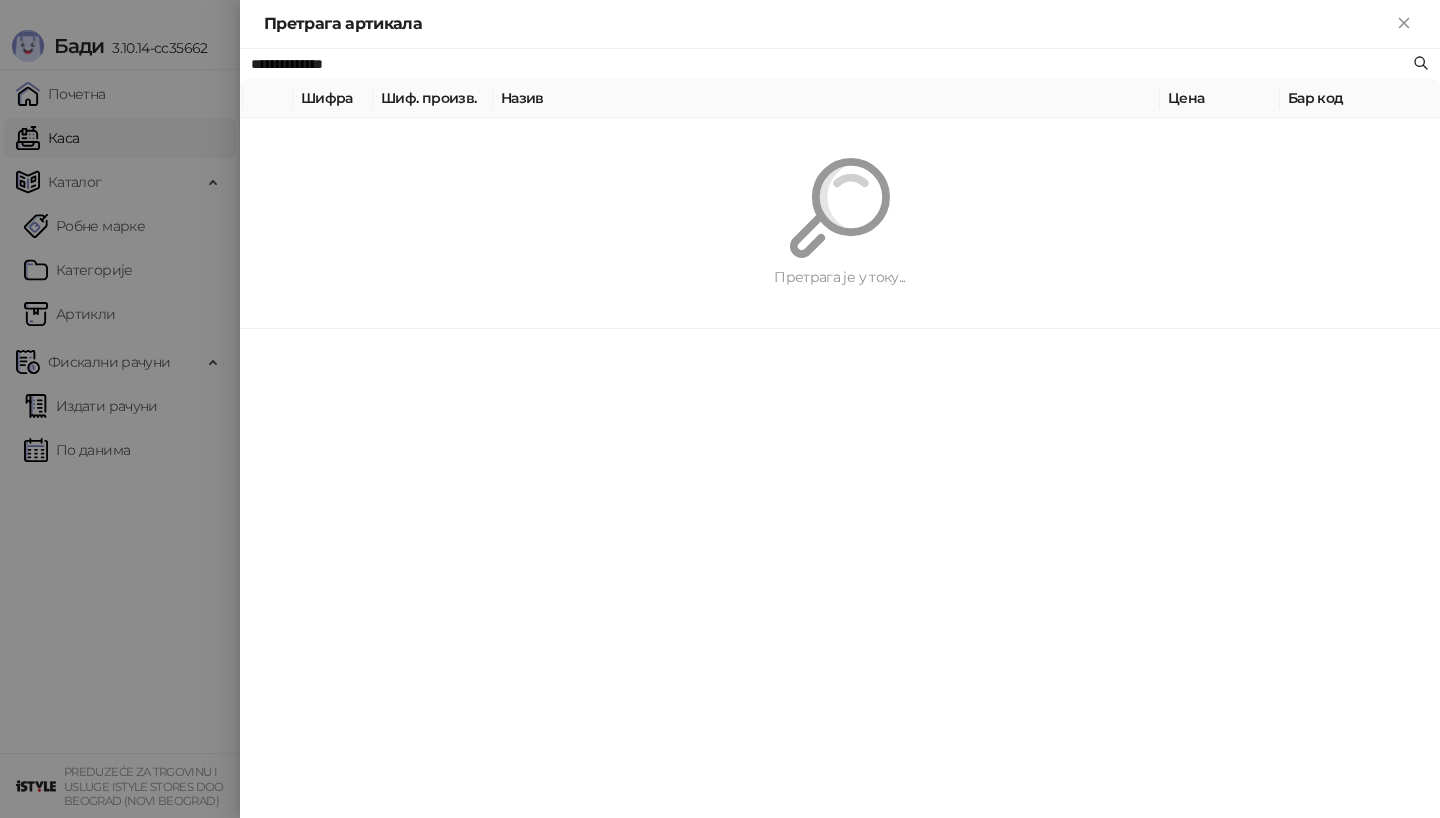 paste 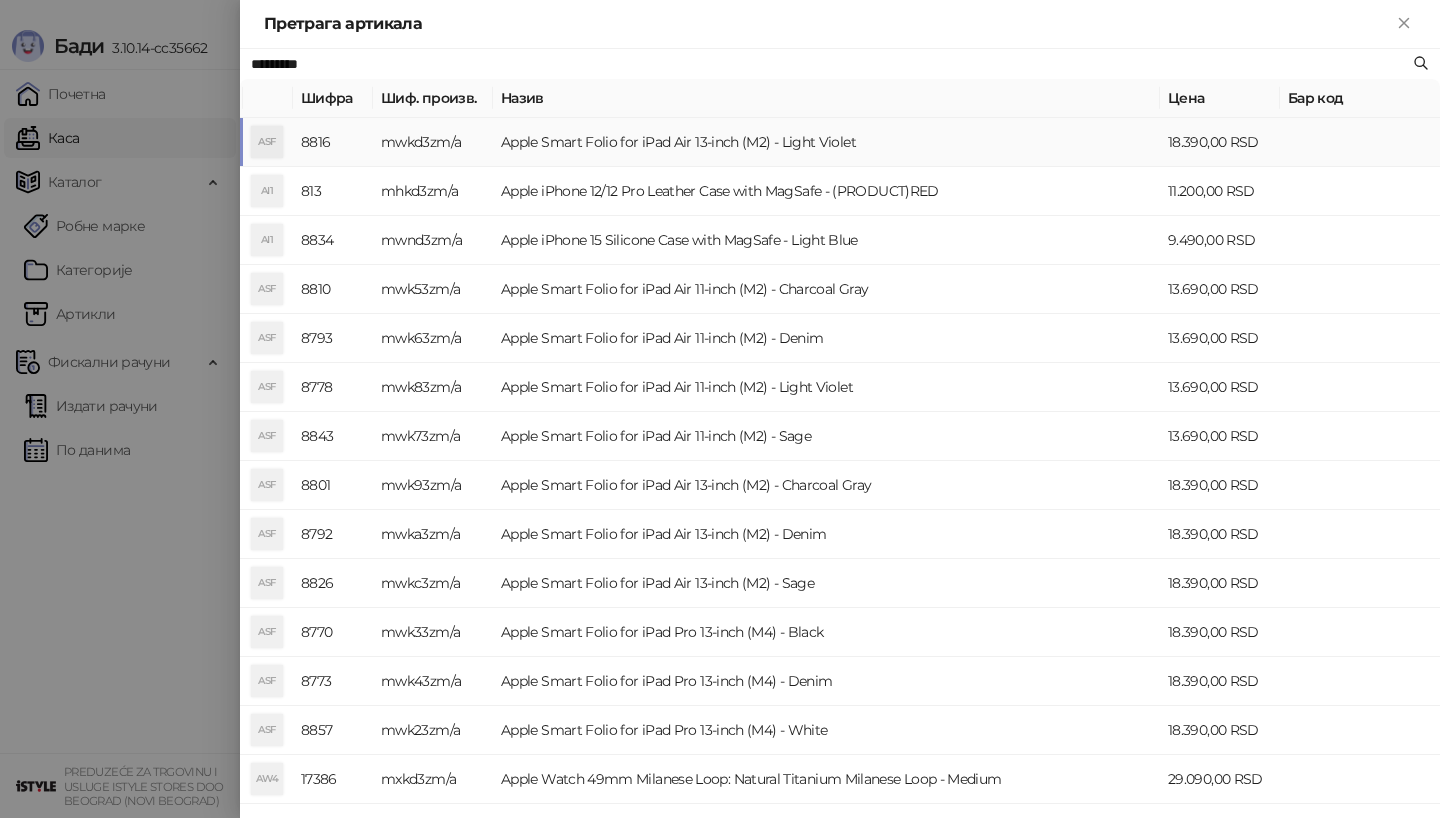 click on "mwkd3zm/a" at bounding box center [433, 142] 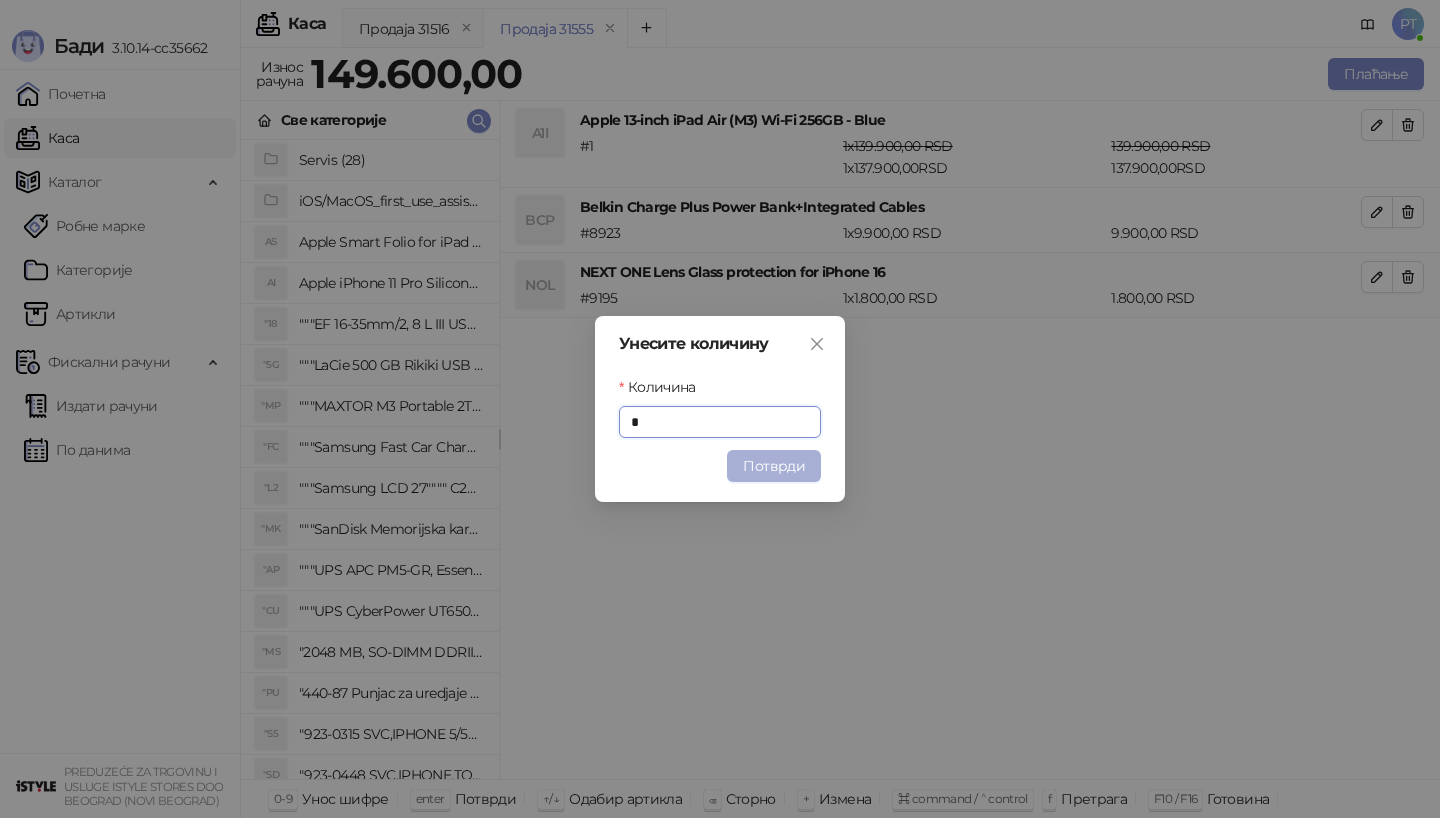 click on "Потврди" at bounding box center [774, 466] 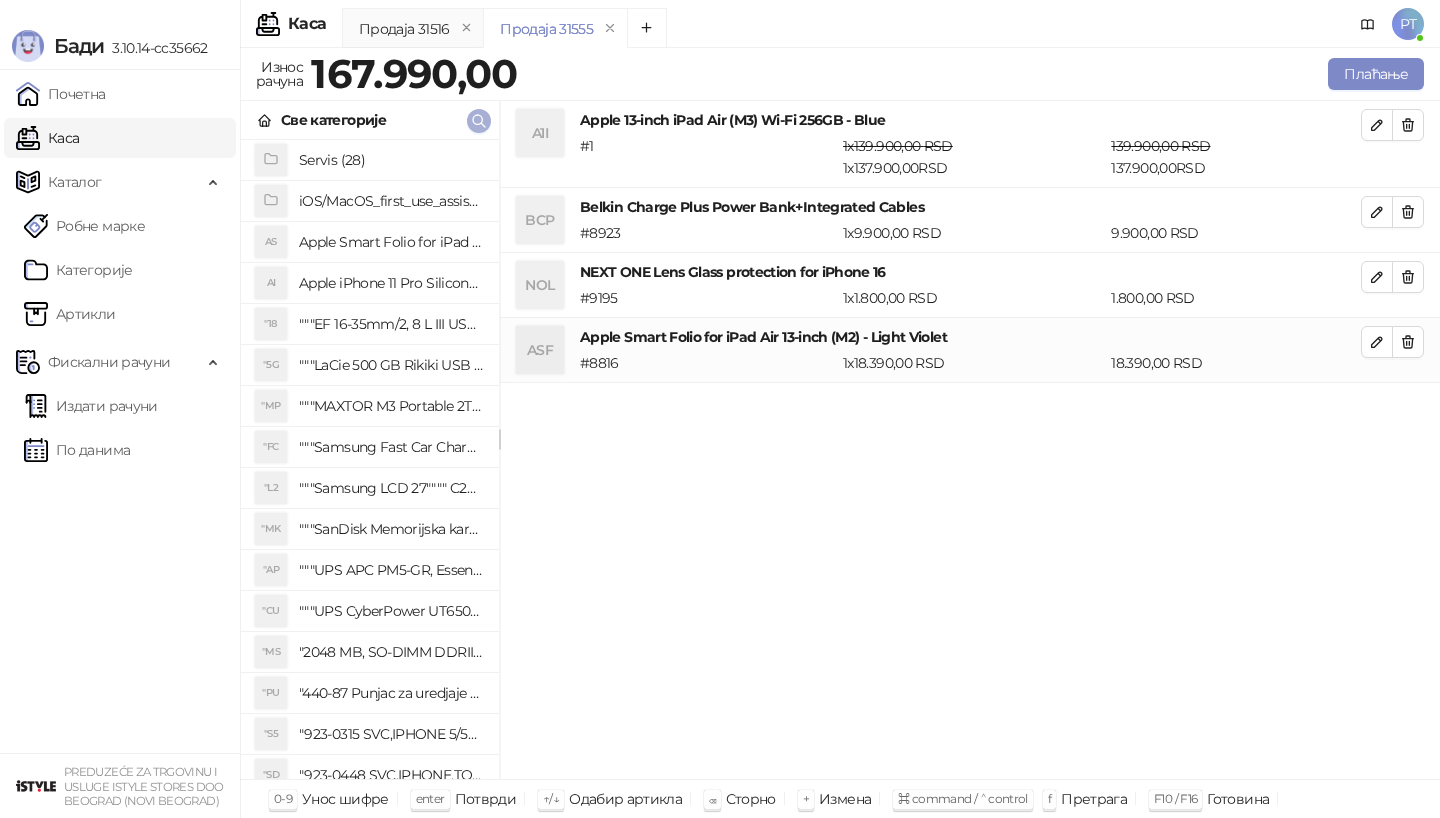 click at bounding box center [479, 121] 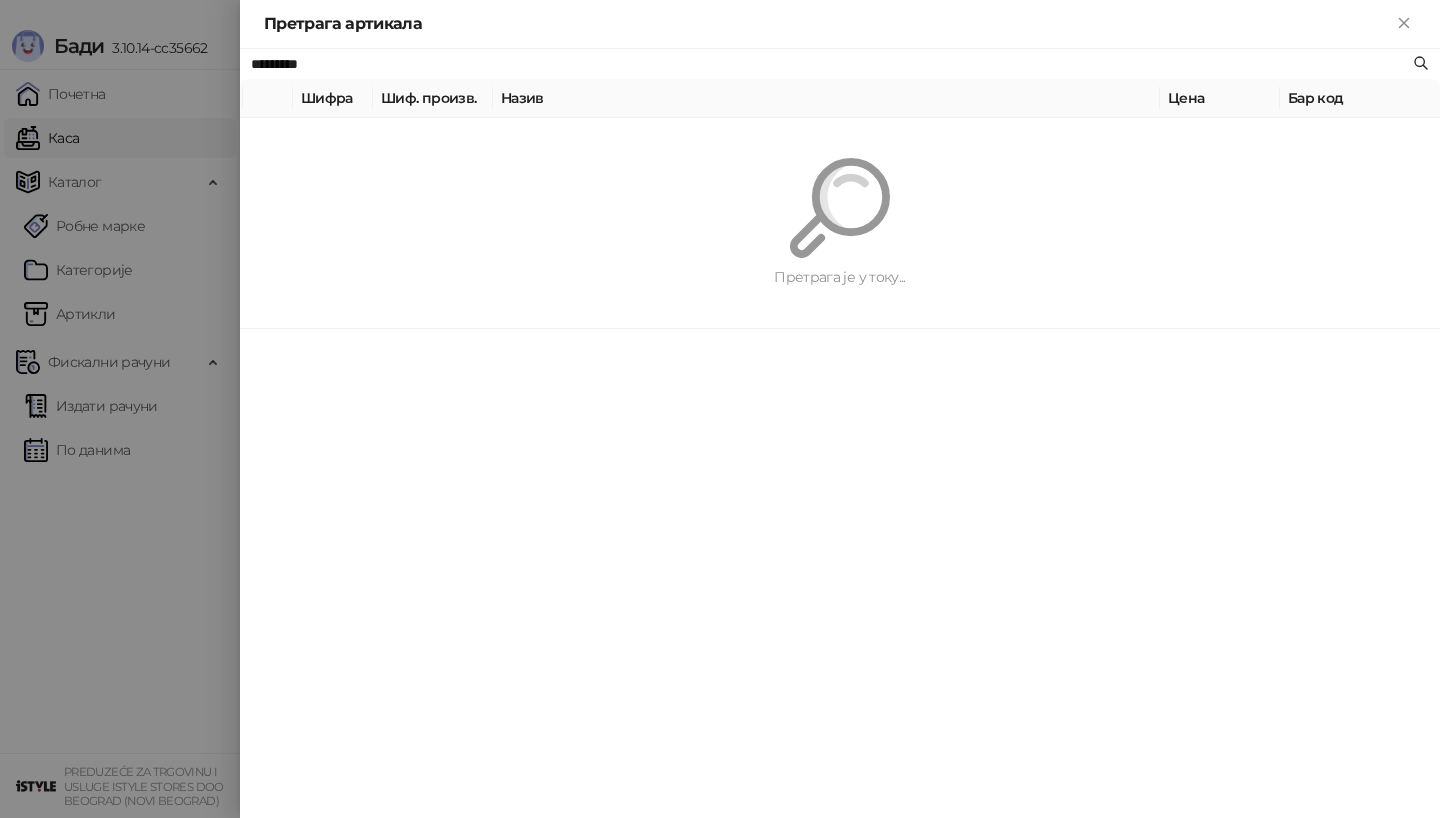 paste on "**********" 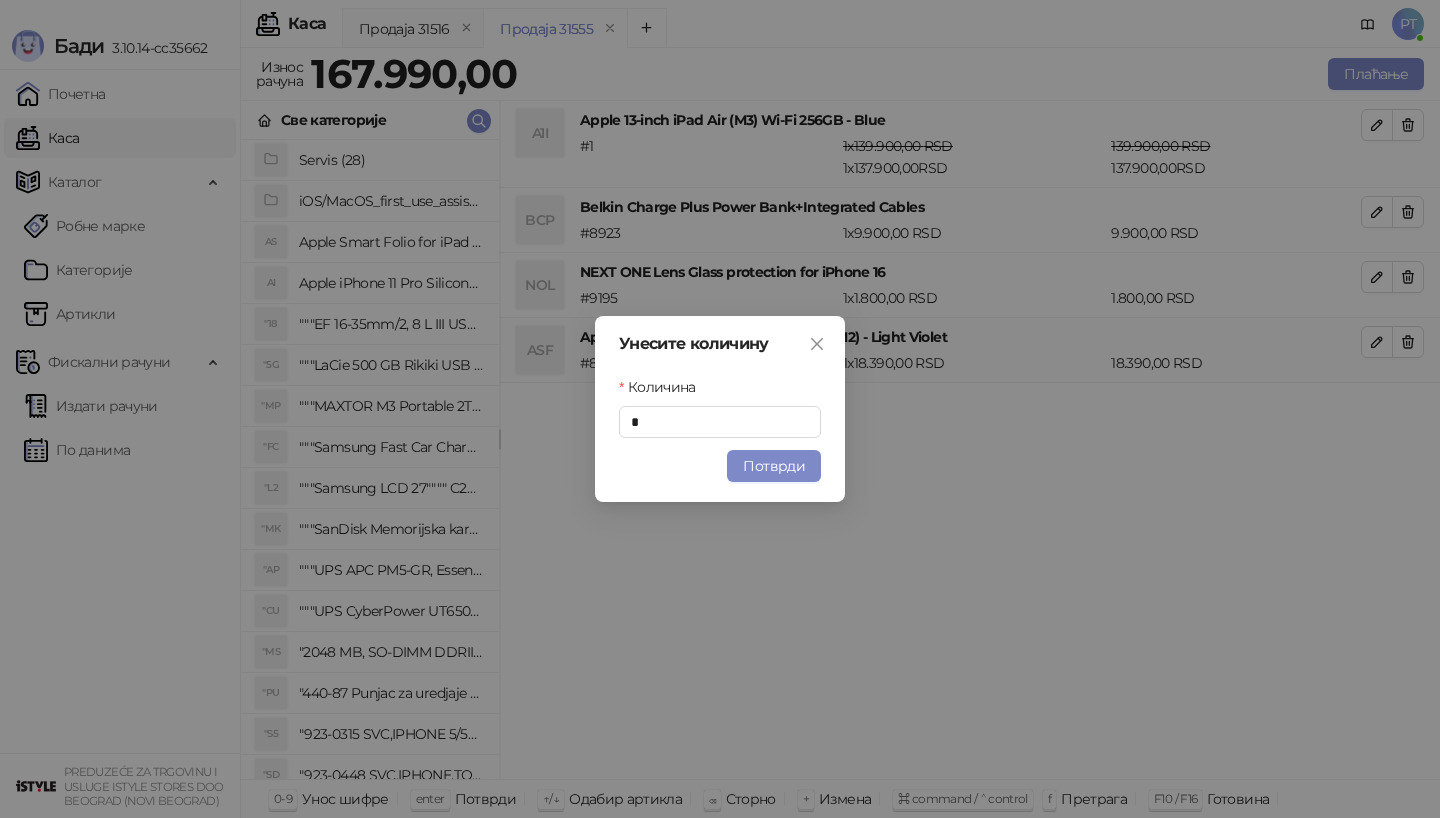 click on "Унесите количину Количина * Потврди" at bounding box center (720, 409) 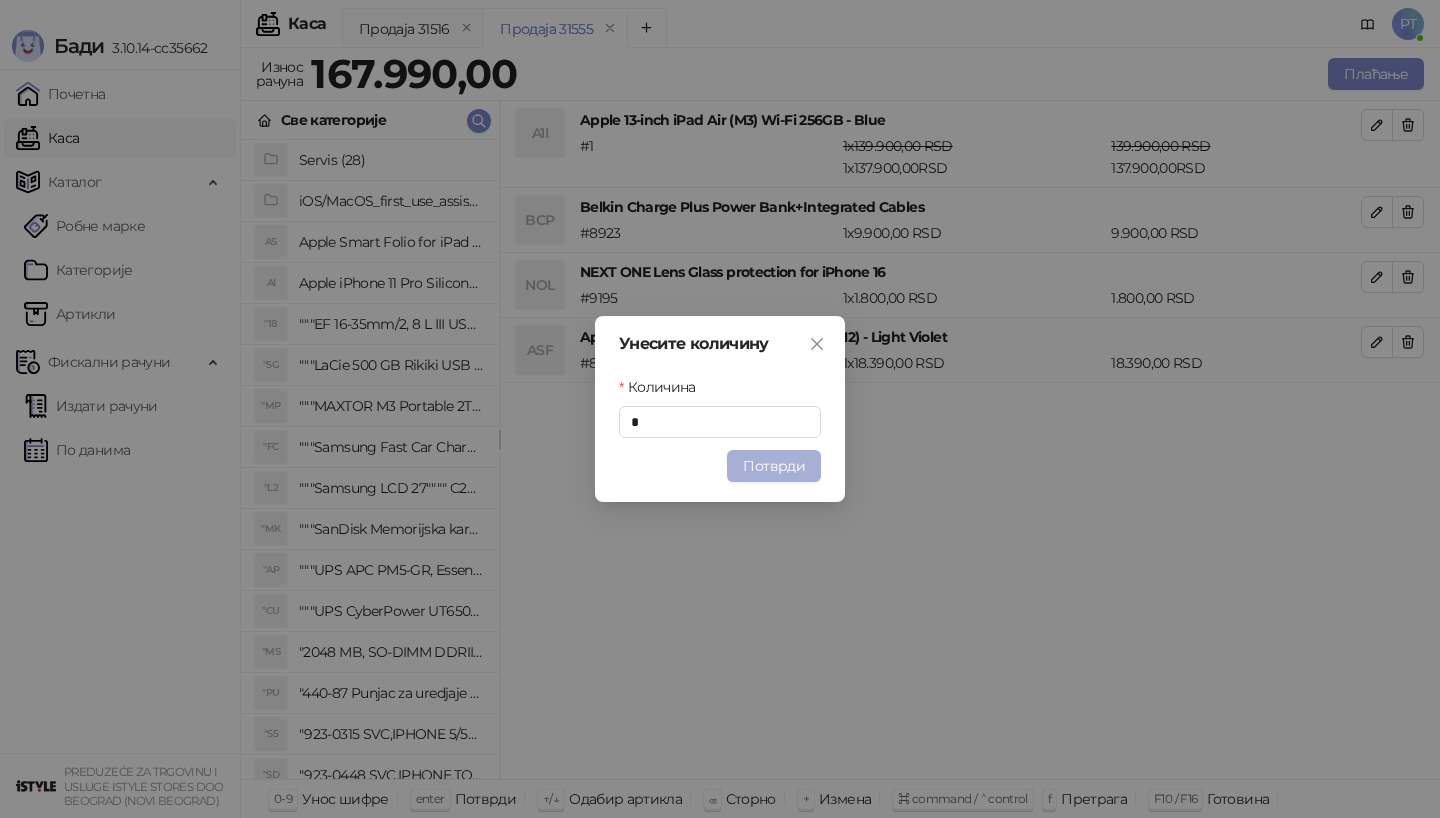 click on "Потврди" at bounding box center [774, 466] 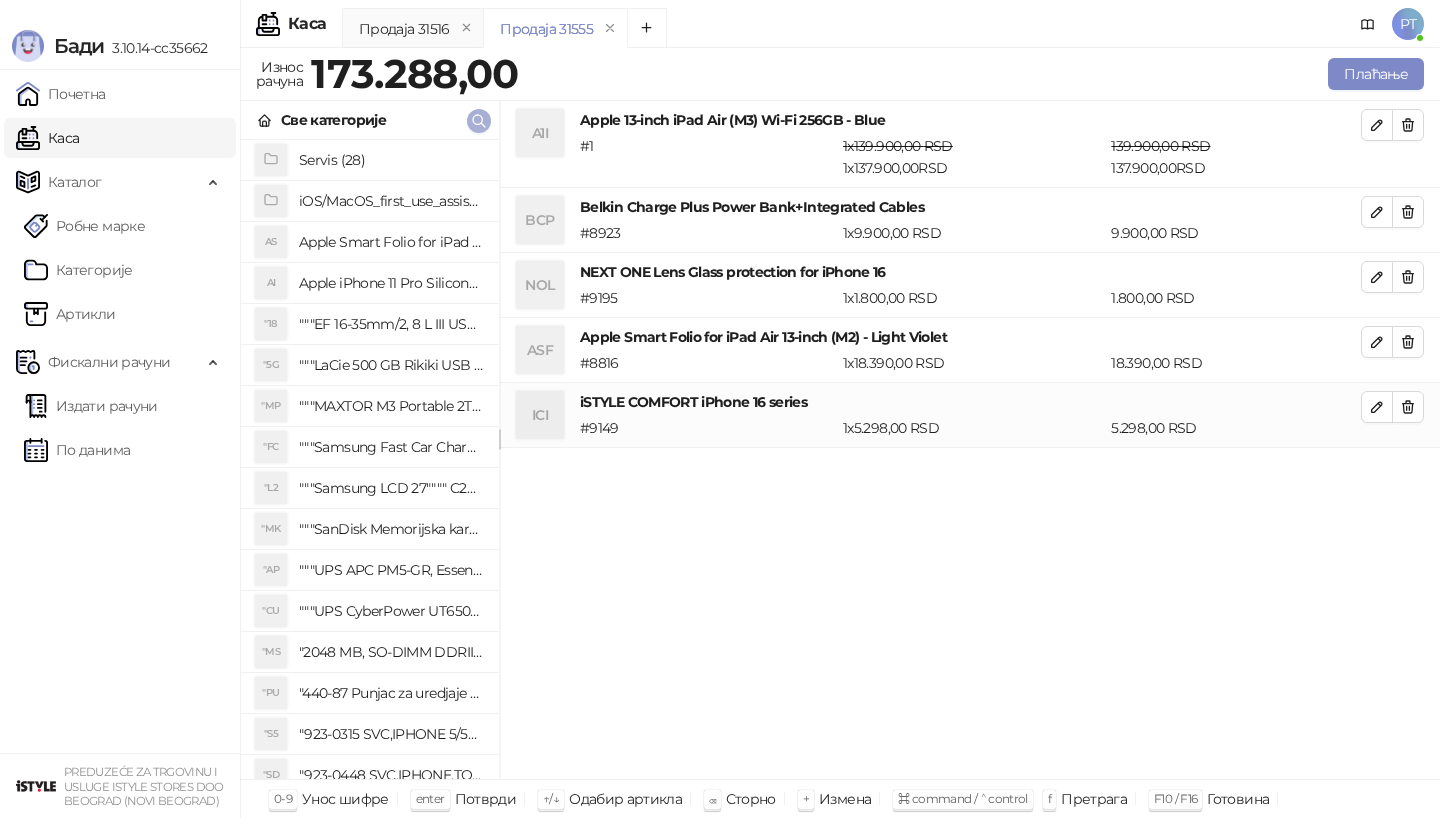 click at bounding box center (479, 121) 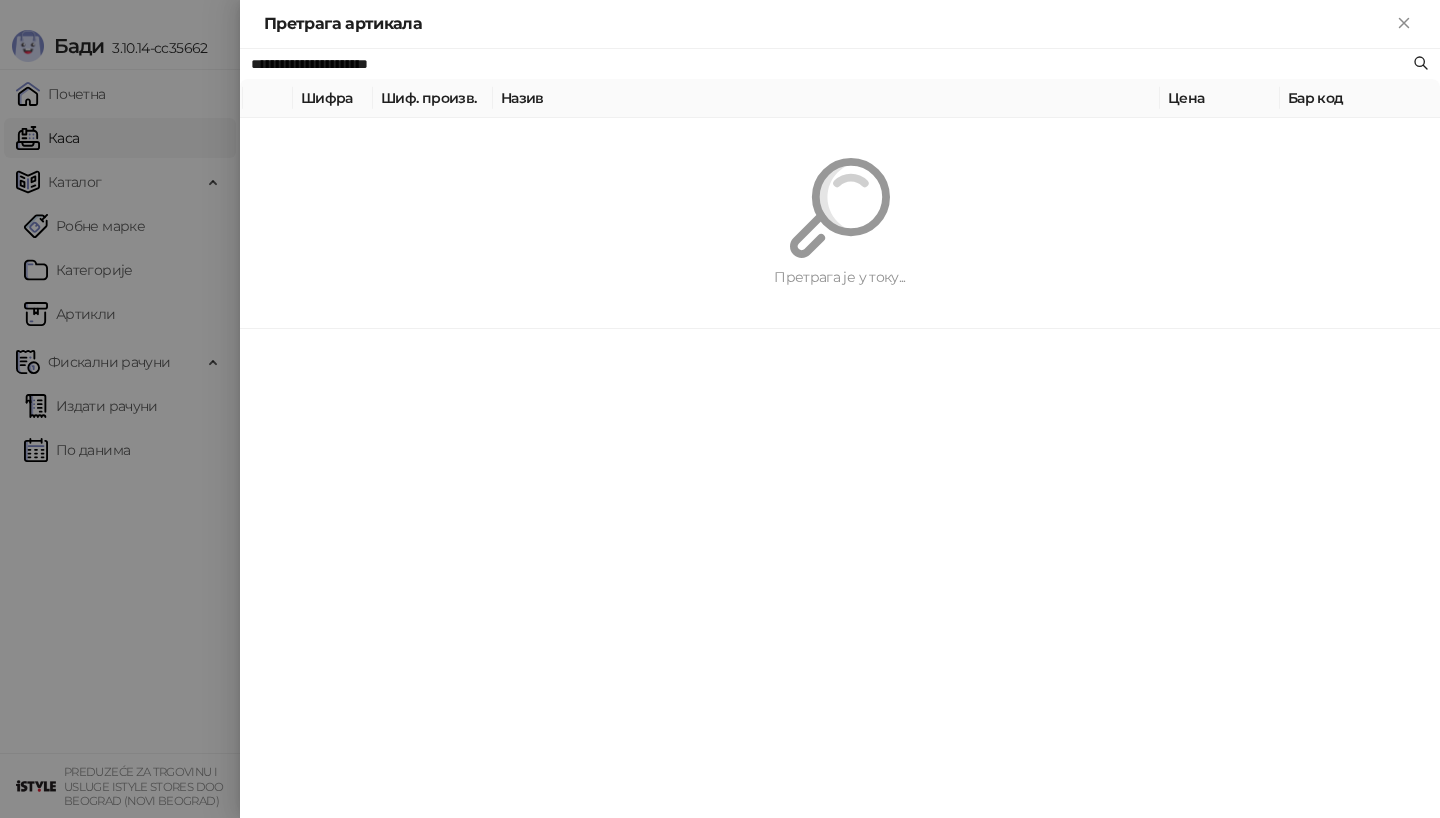 paste 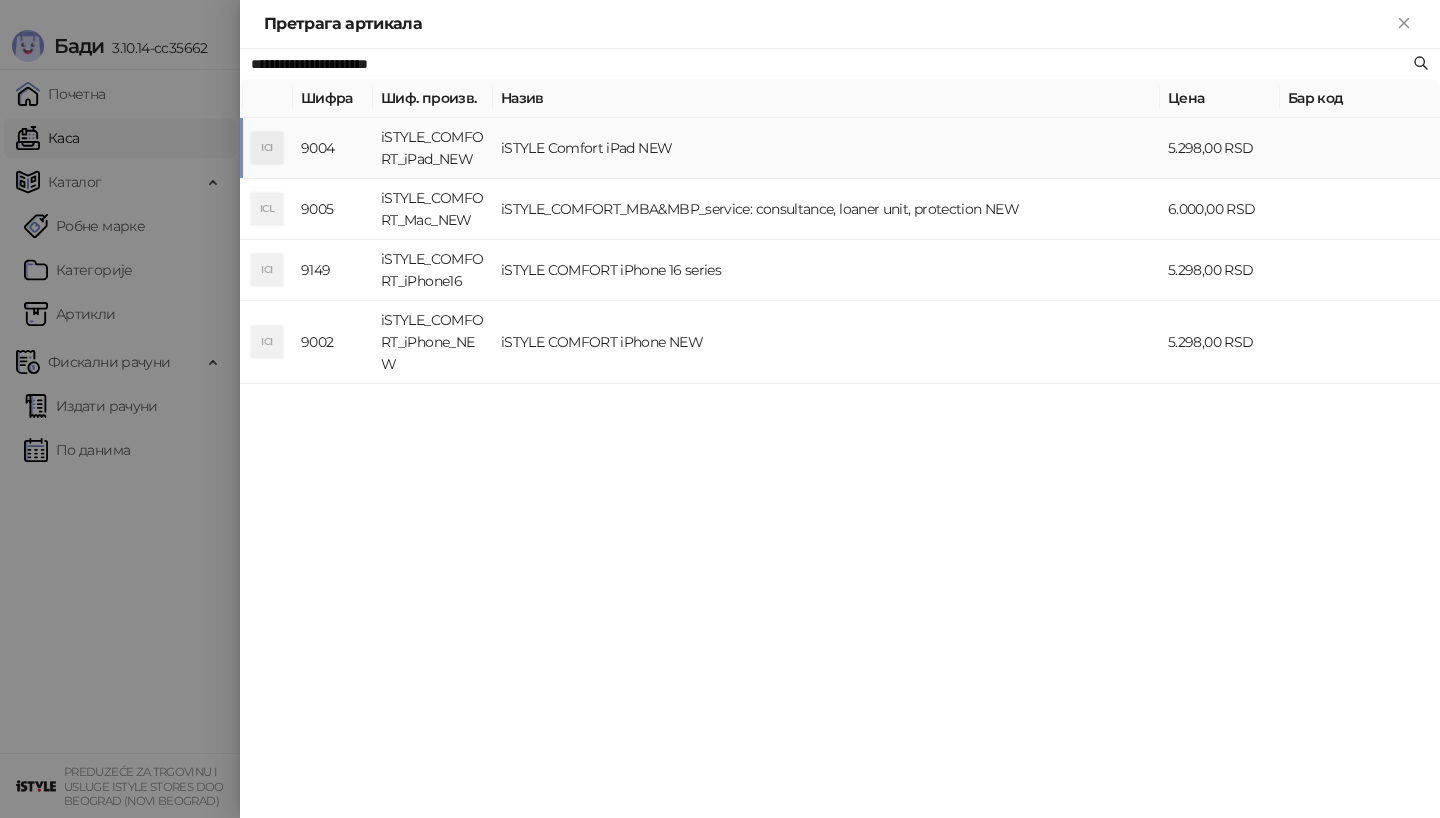click on "iSTYLE_COMFORT_iPad_NEW" at bounding box center (433, 148) 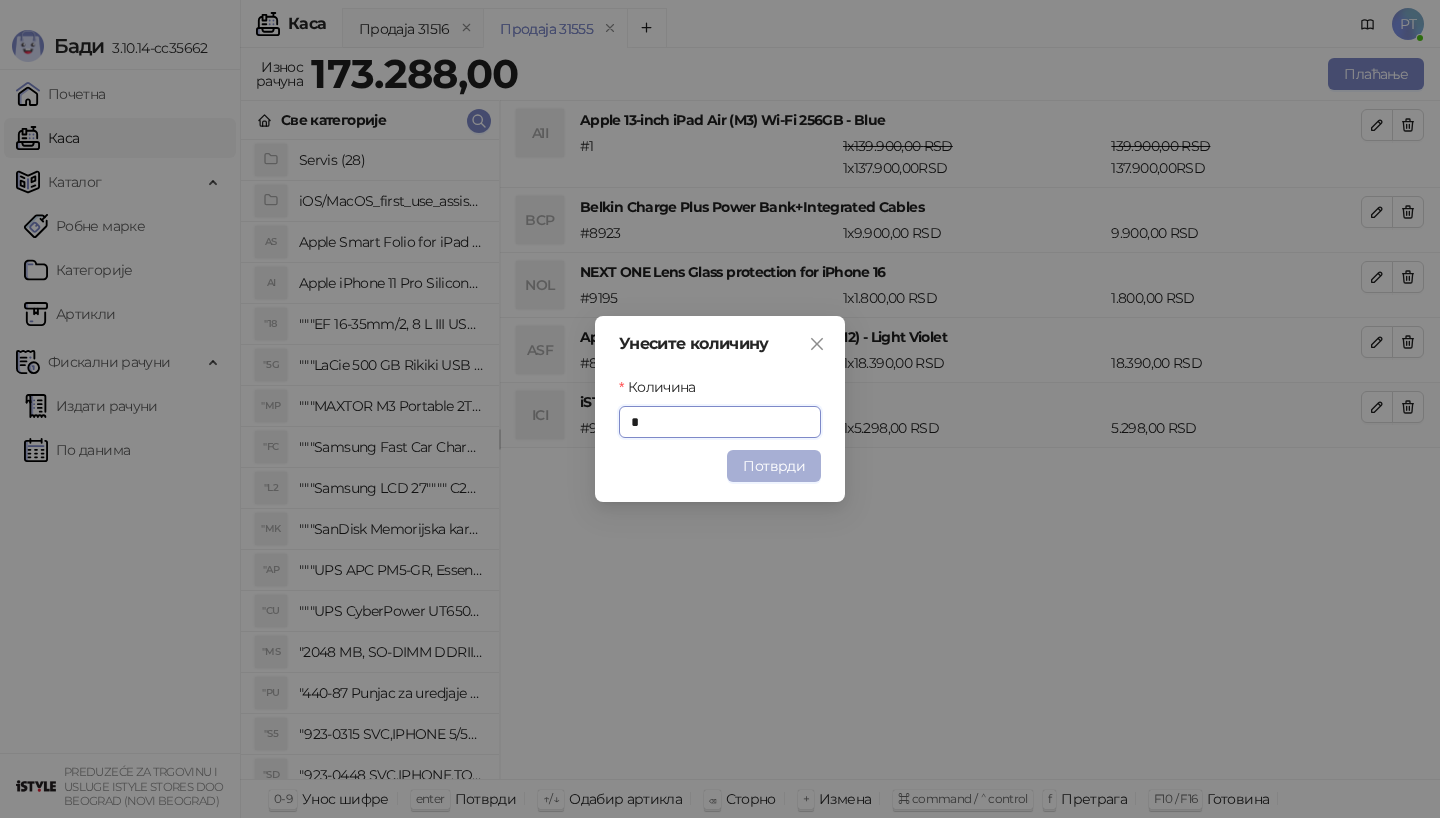 click on "Потврди" at bounding box center [774, 466] 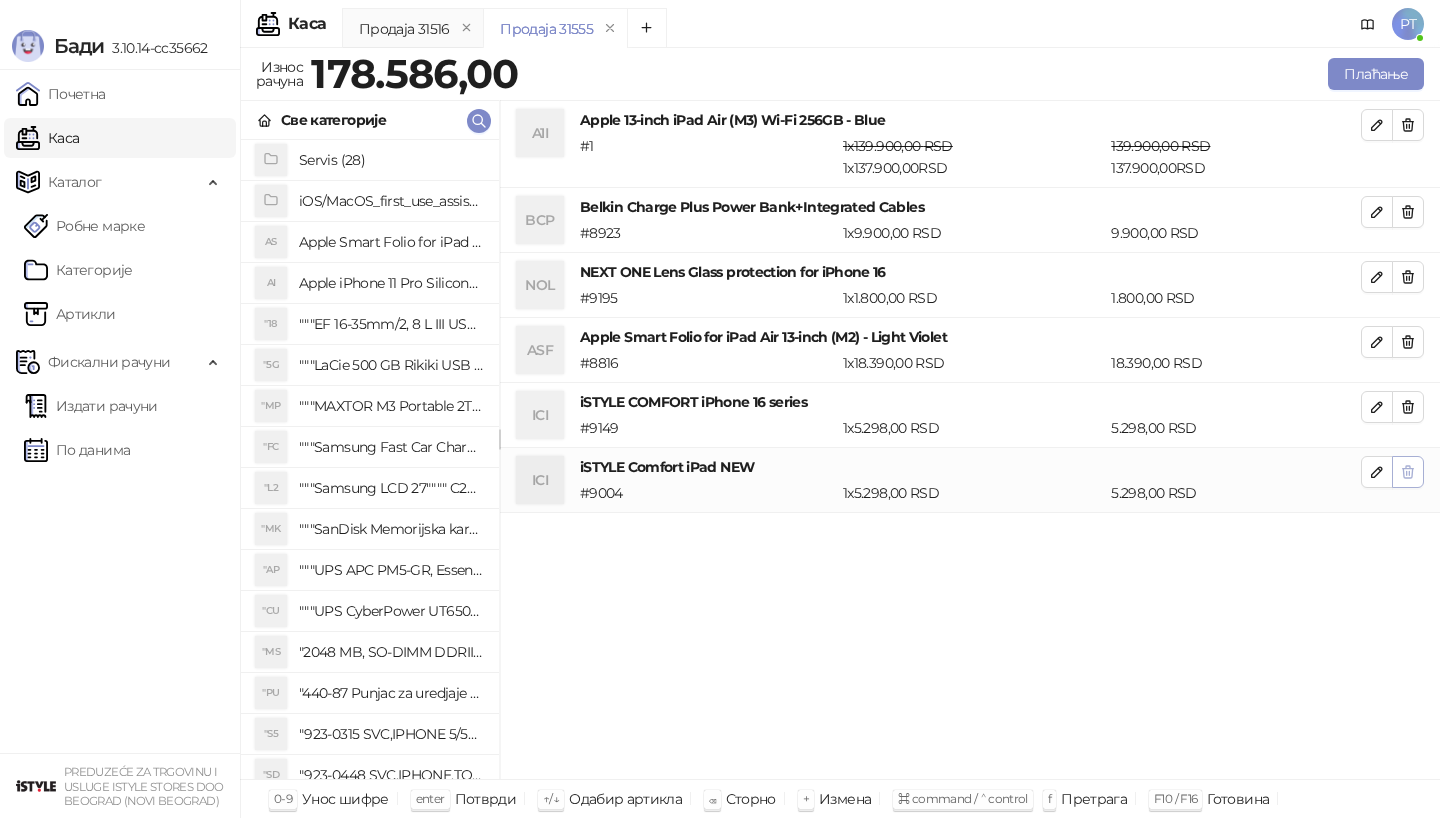 click 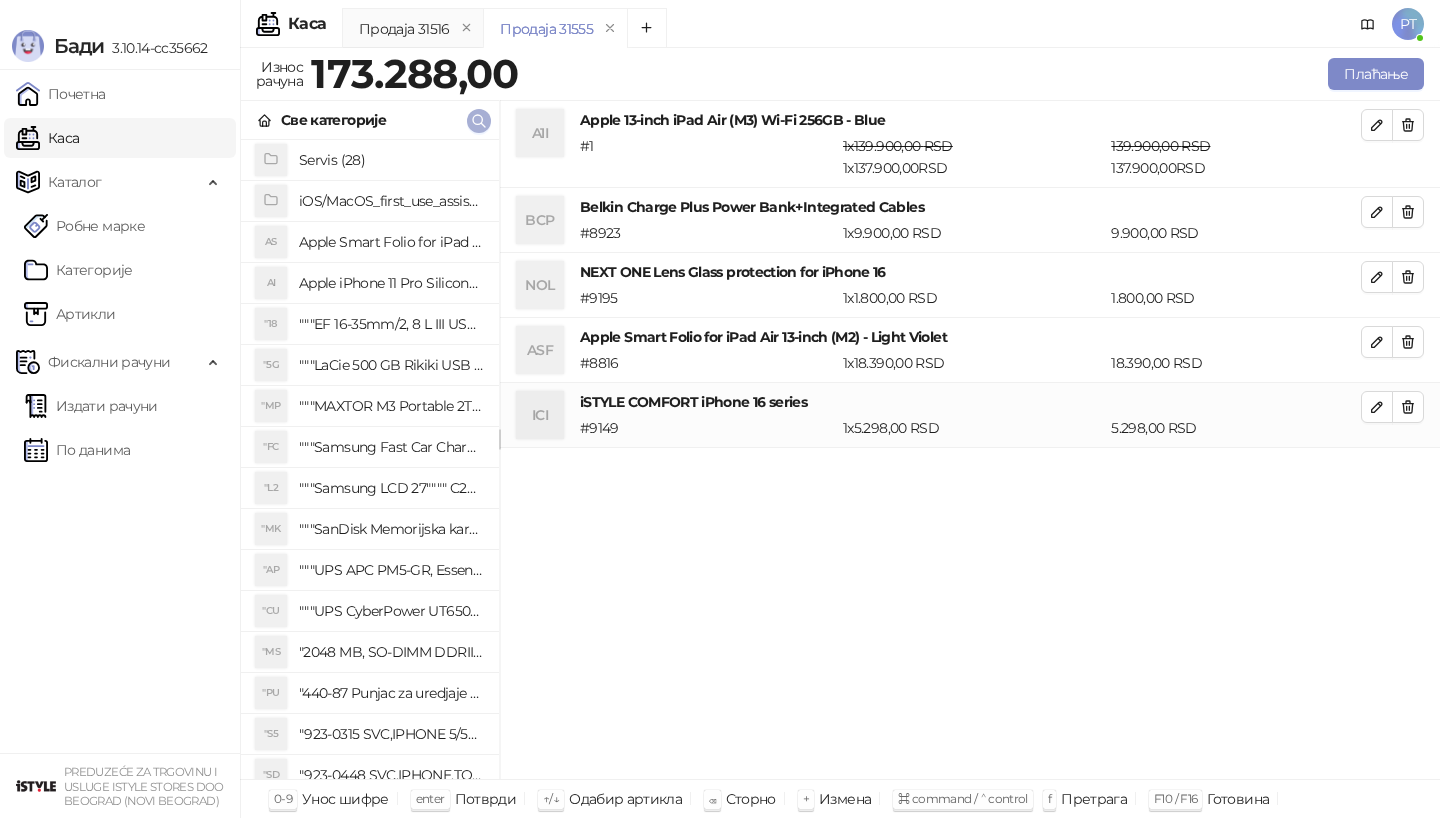 click 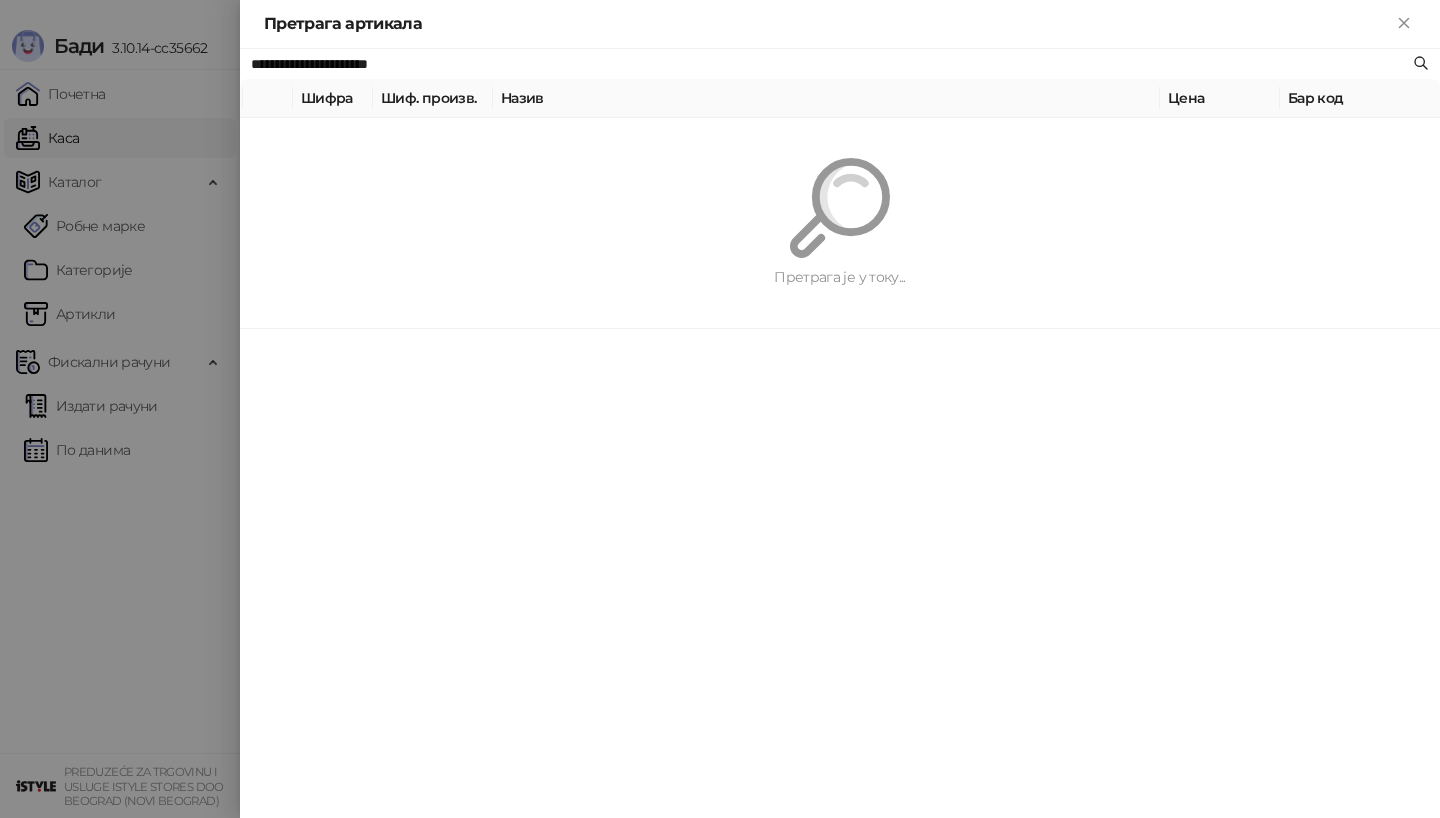 paste 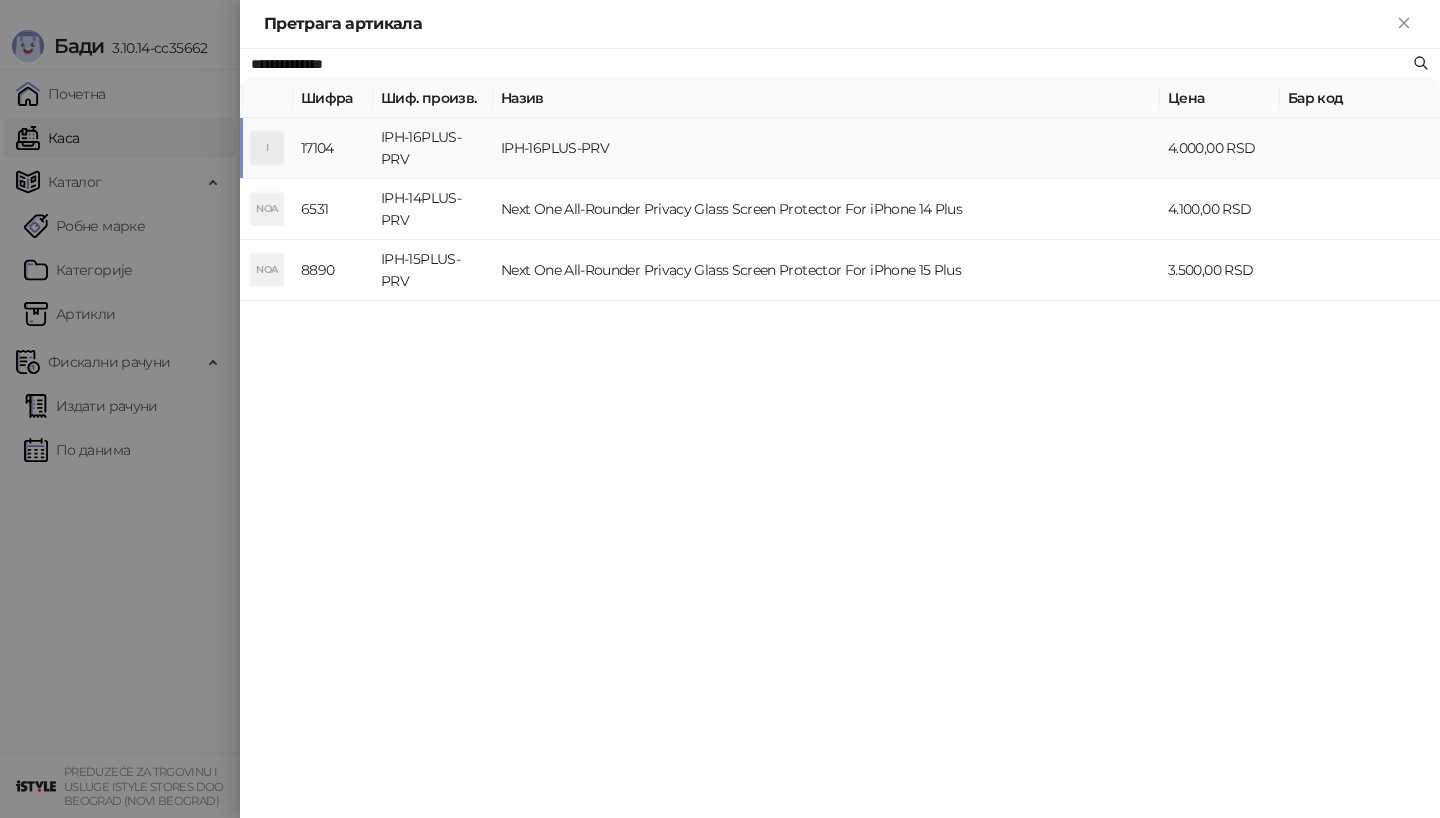 click on "IPH-16PLUS-PRV" at bounding box center [826, 148] 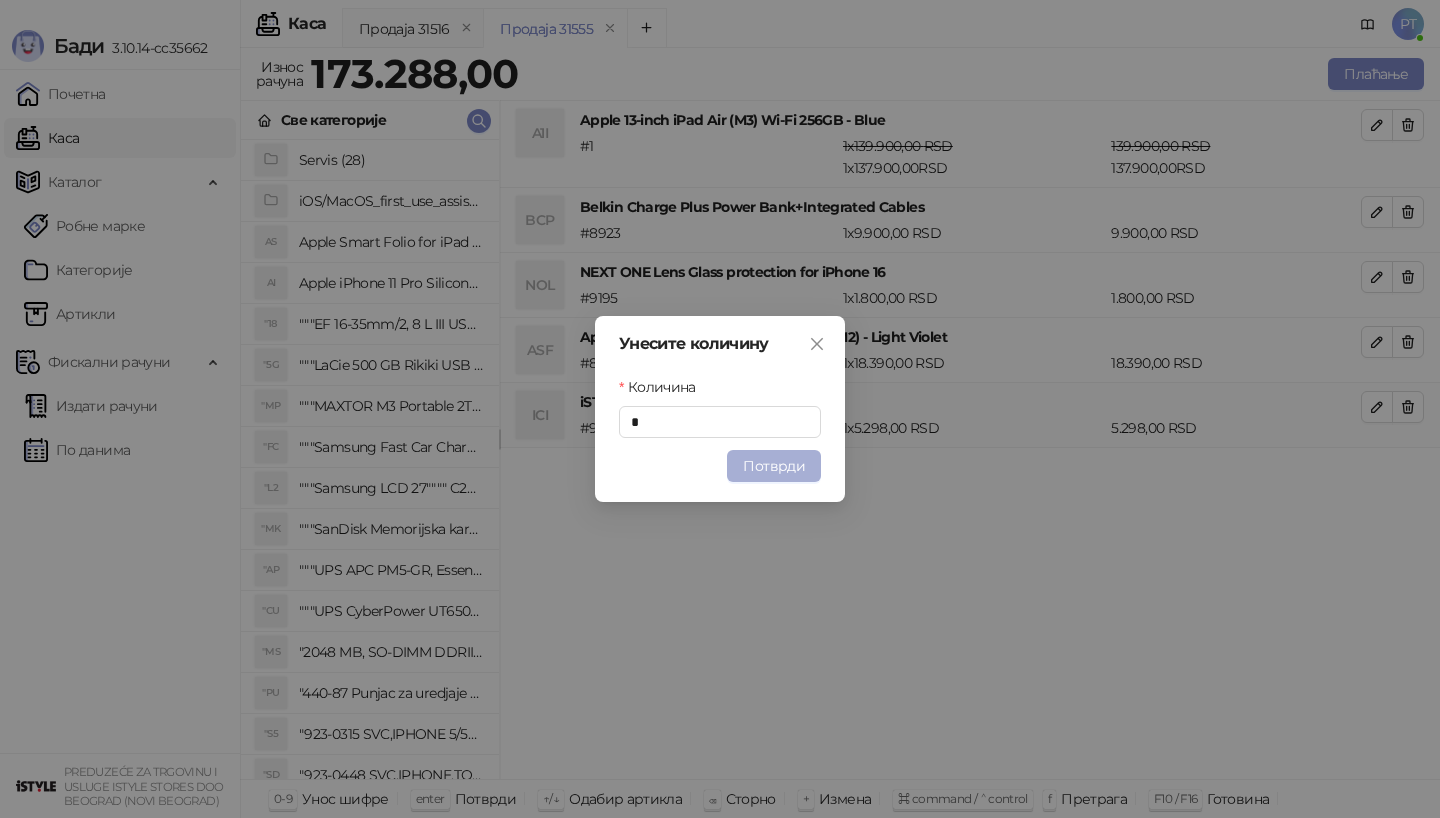 click on "Потврди" at bounding box center (774, 466) 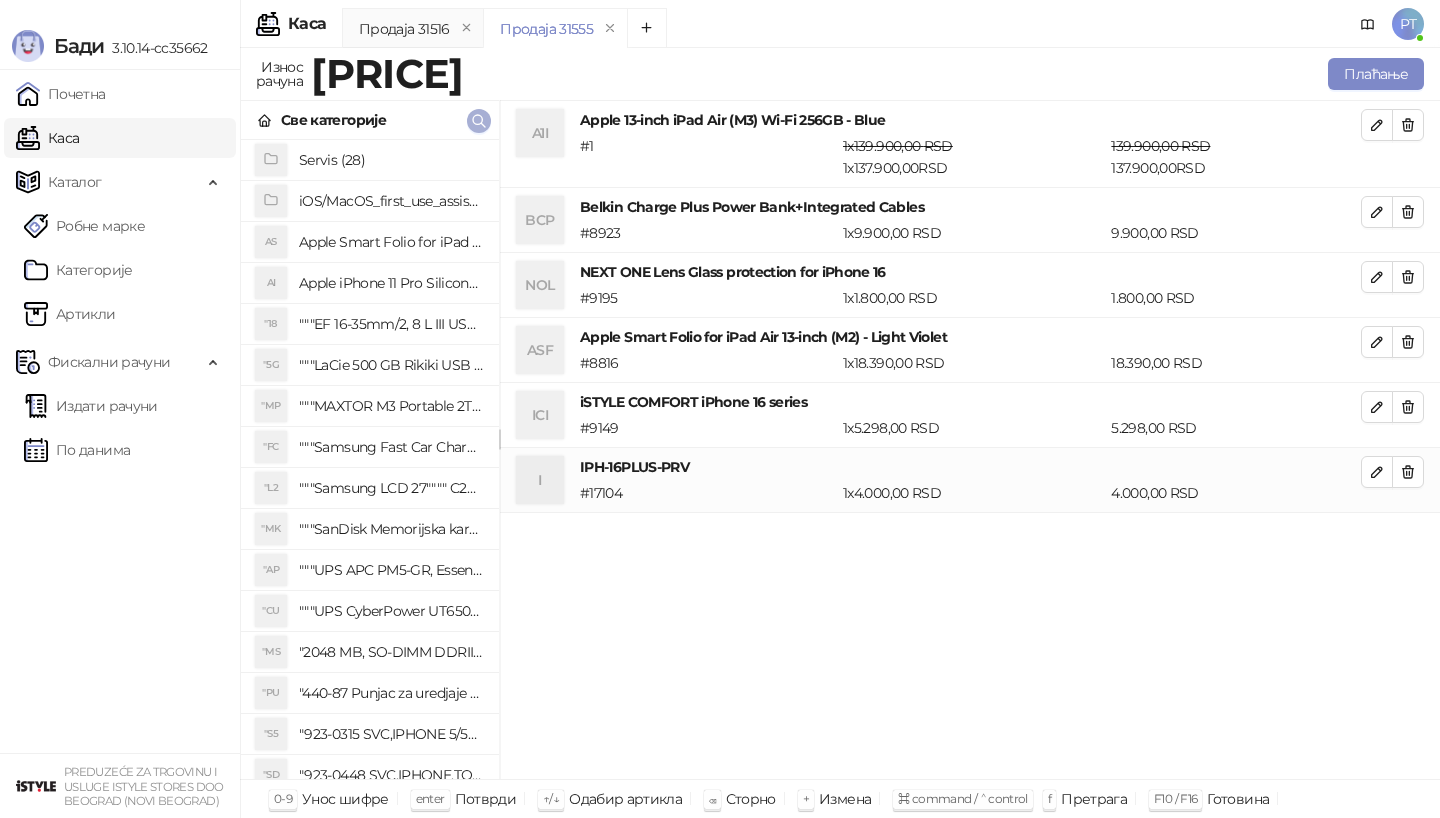 click 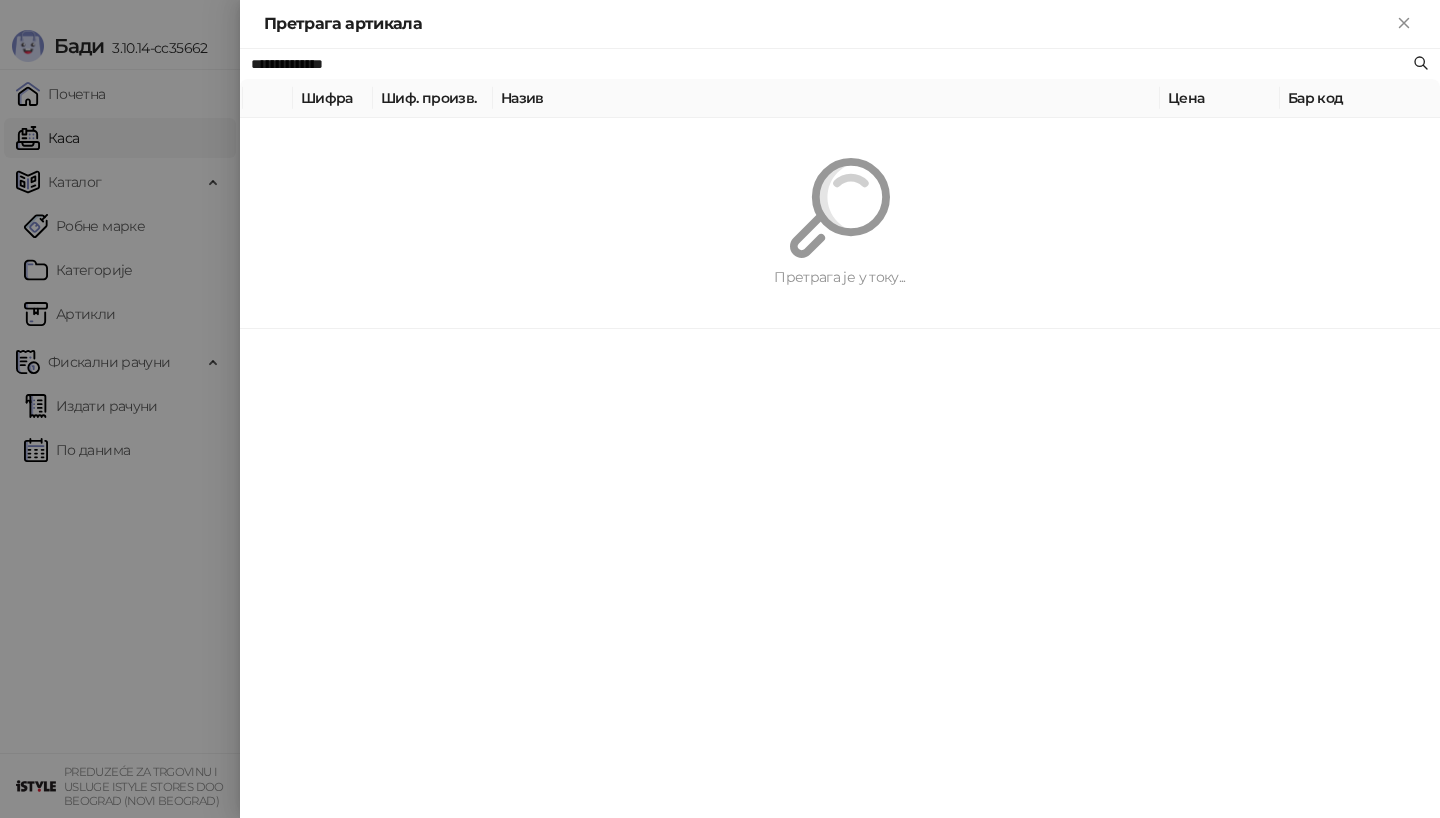 paste on "**" 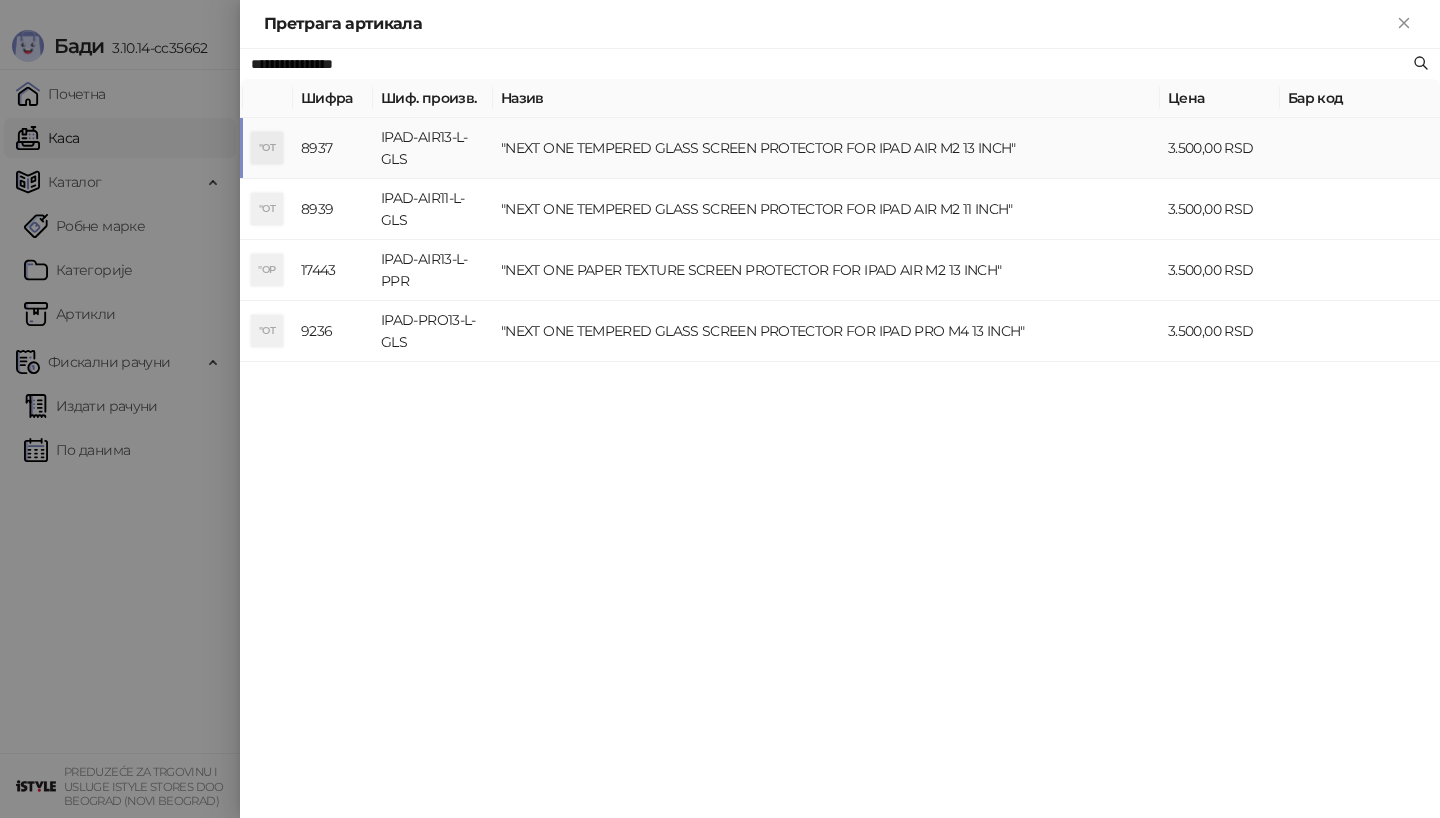 type on "**********" 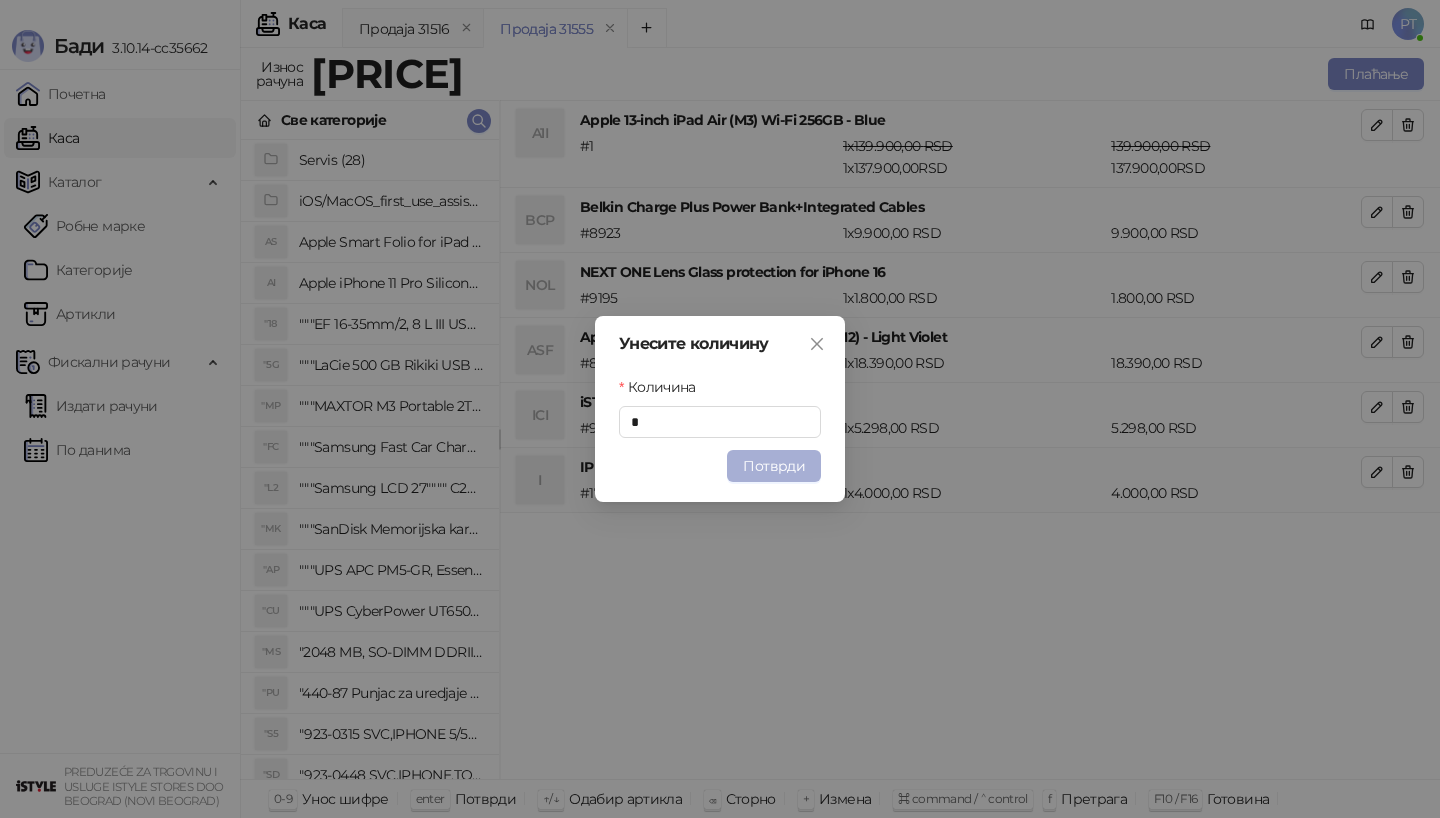 click on "Потврди" at bounding box center [774, 466] 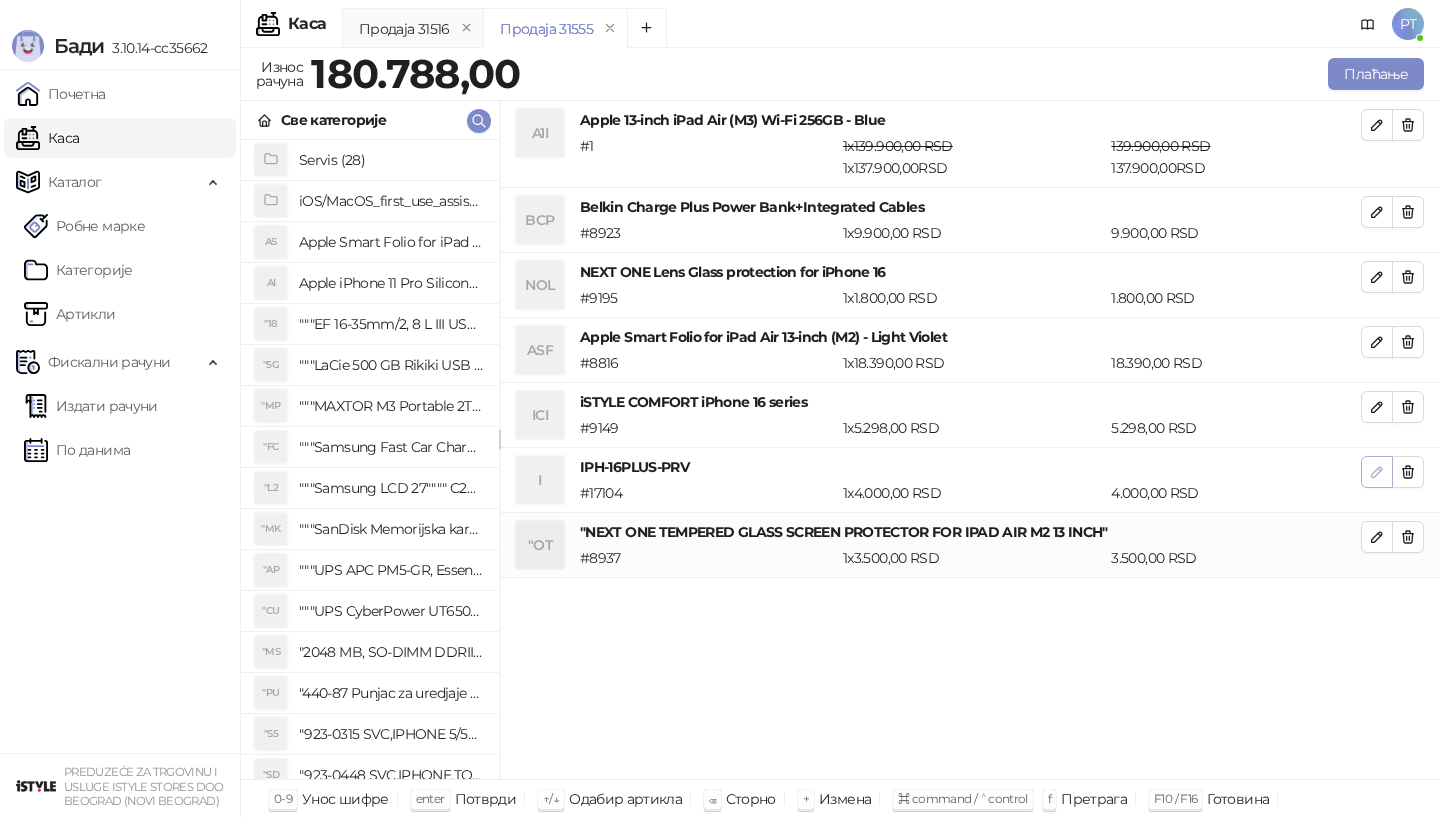 click 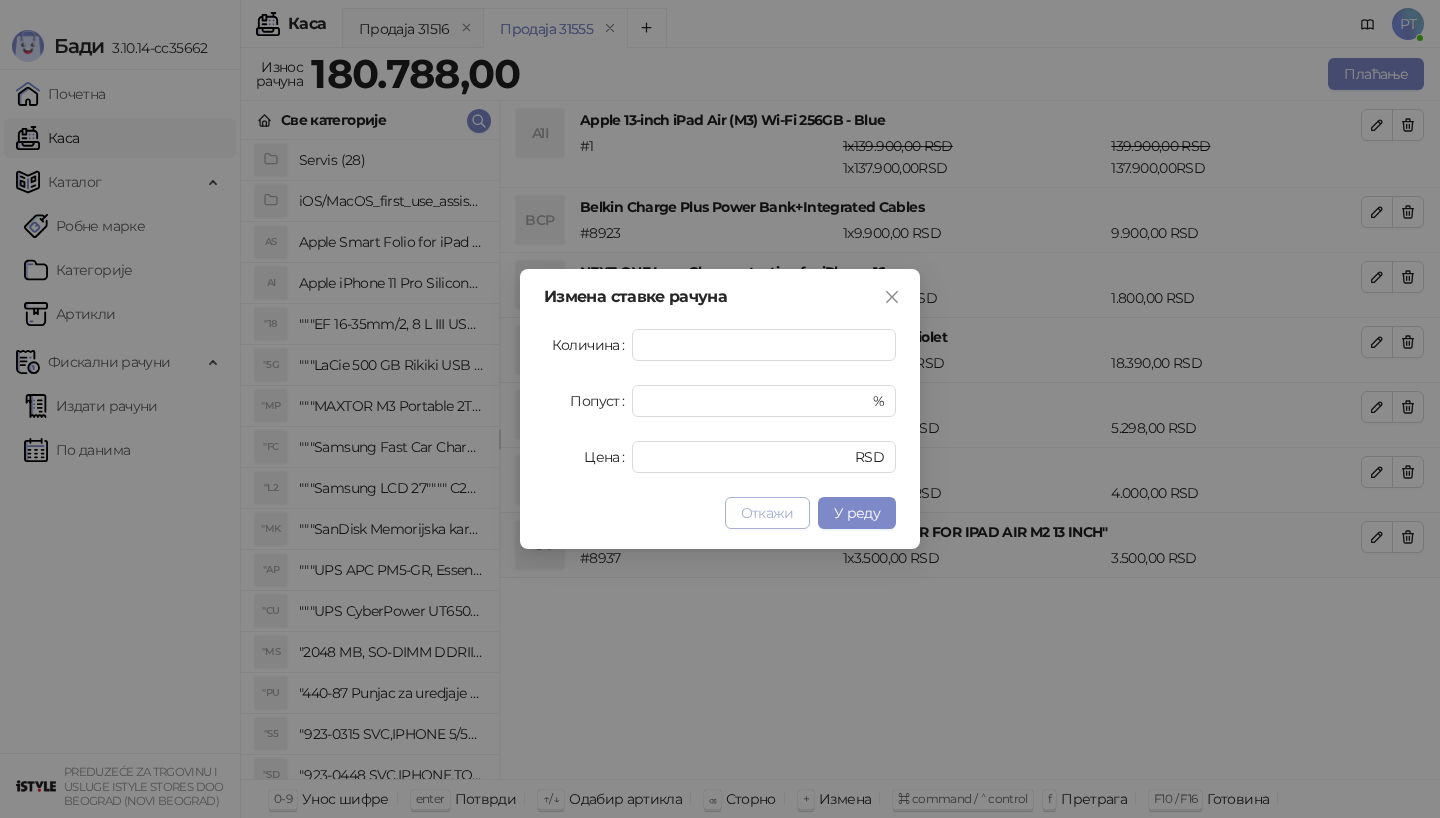 click on "Откажи" at bounding box center (767, 513) 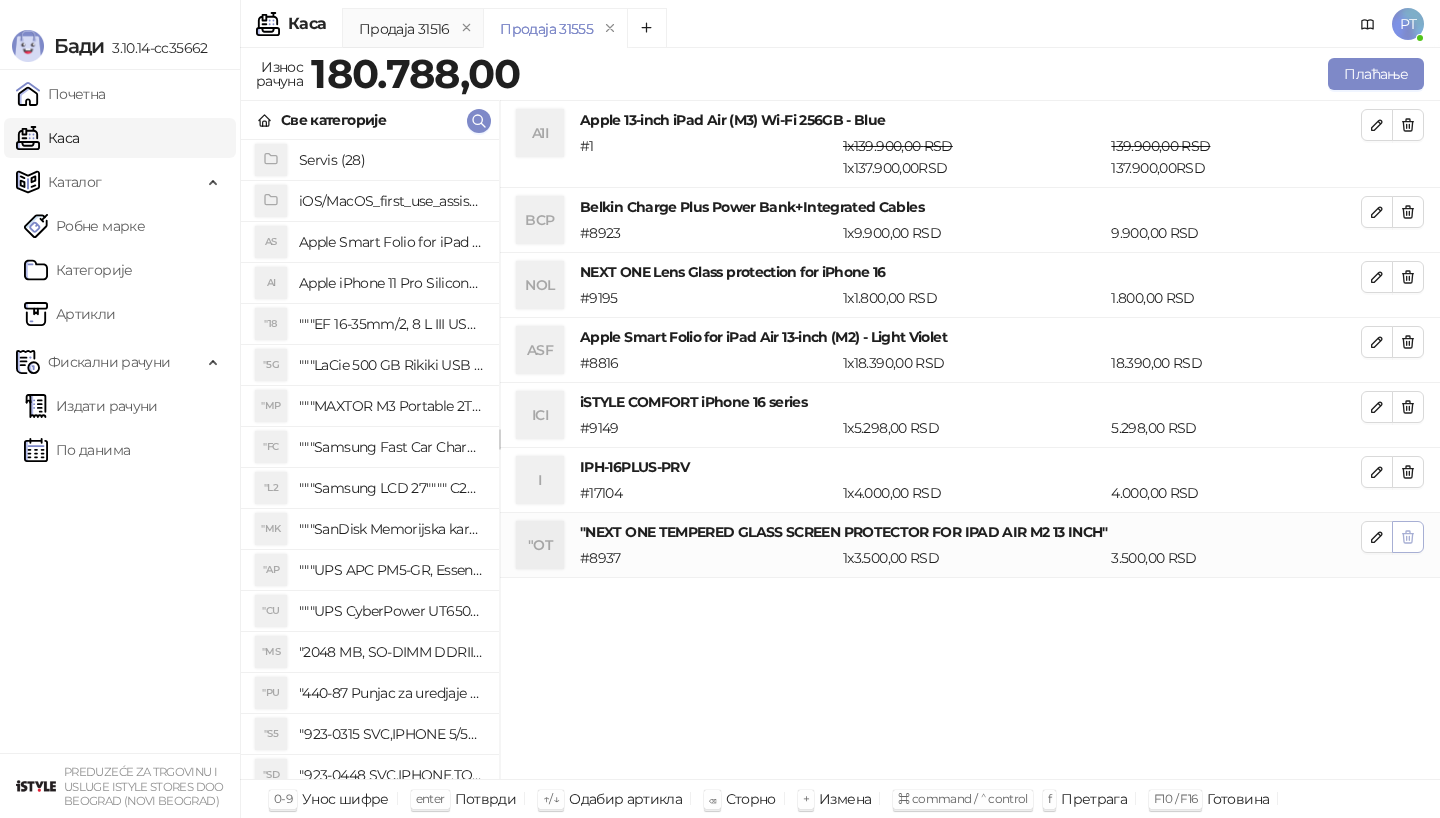 click 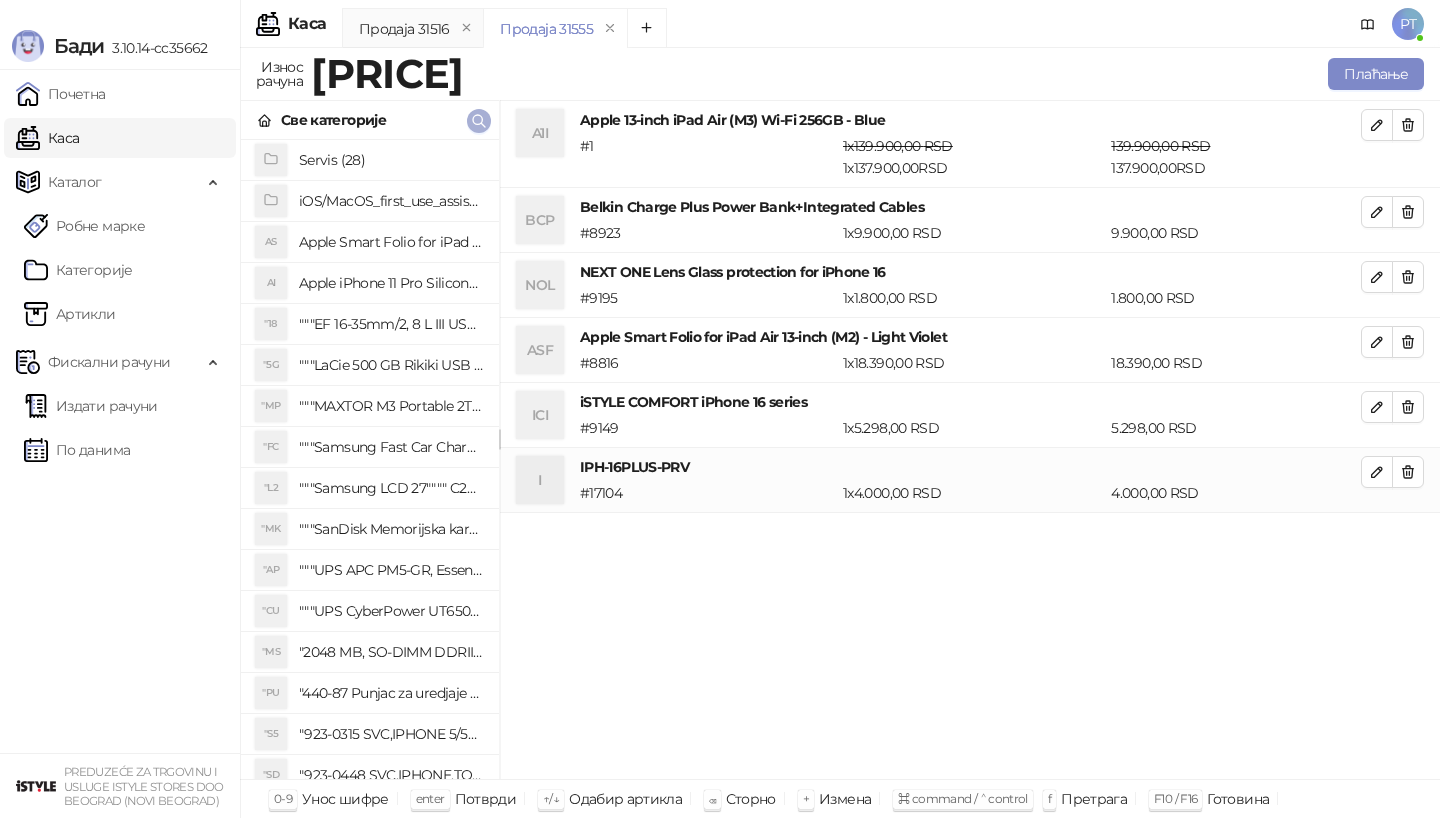 click at bounding box center [479, 121] 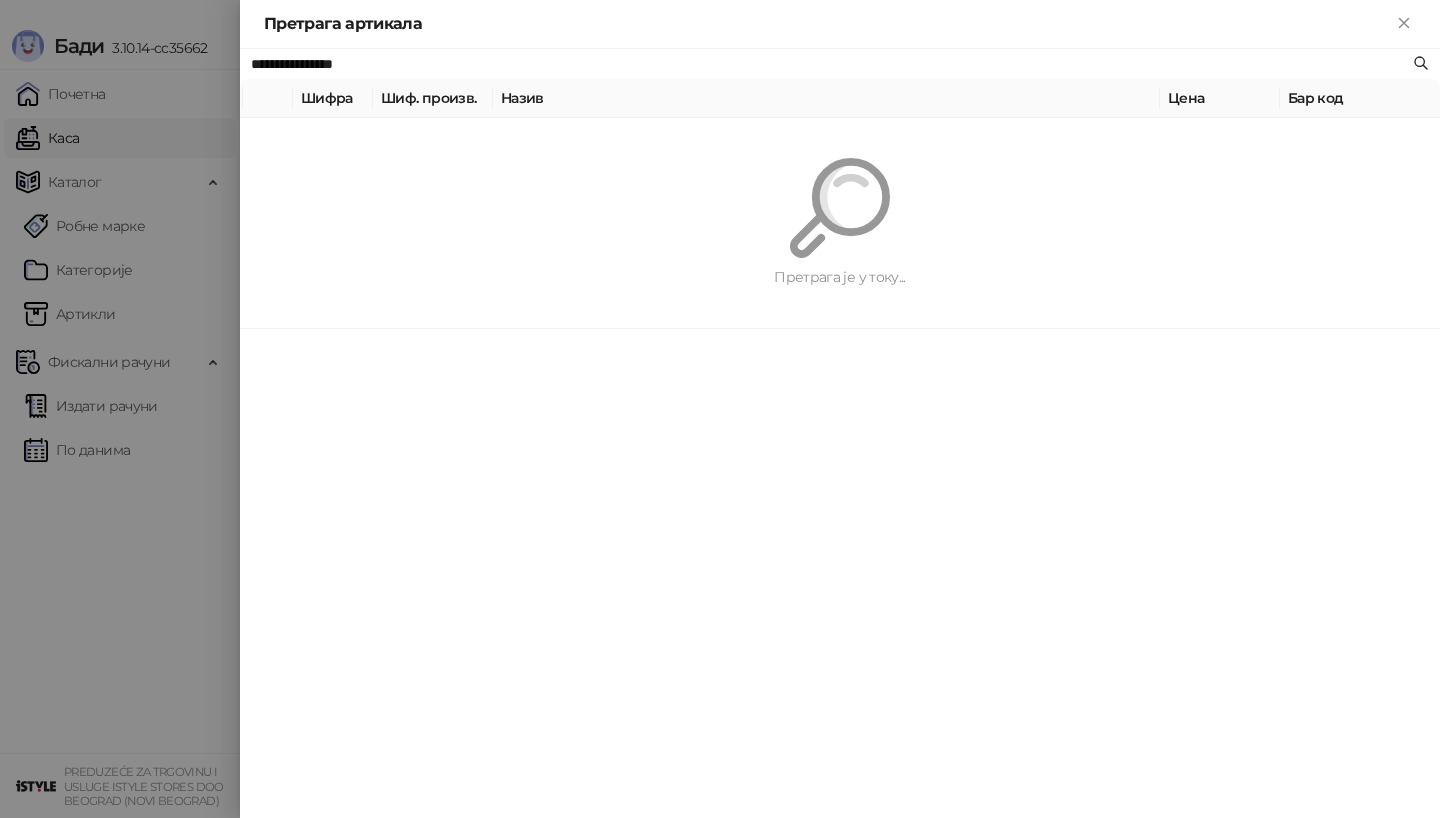 paste on "*******" 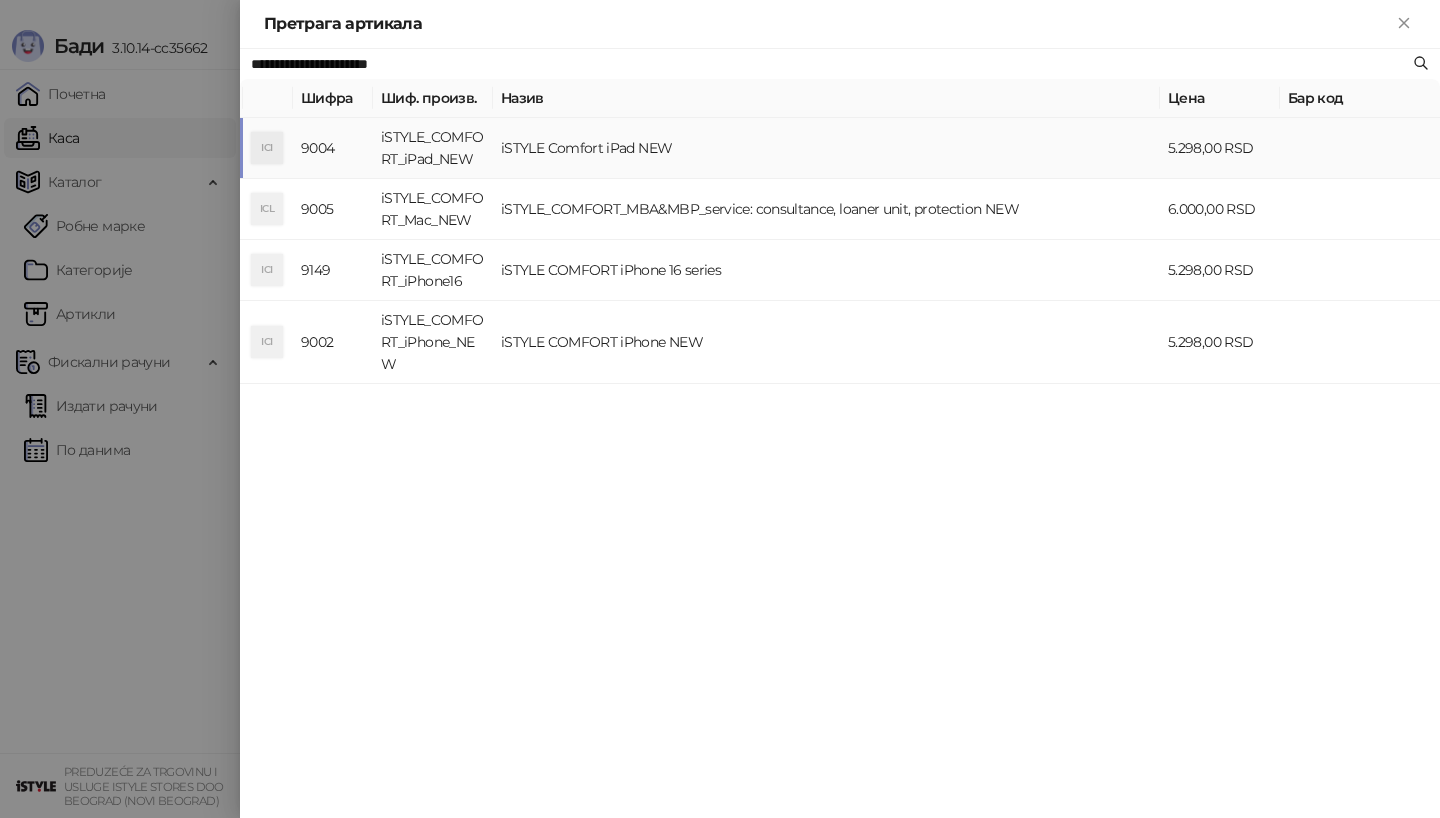 click on "iSTYLE_COMFORT_iPad_NEW" at bounding box center (433, 148) 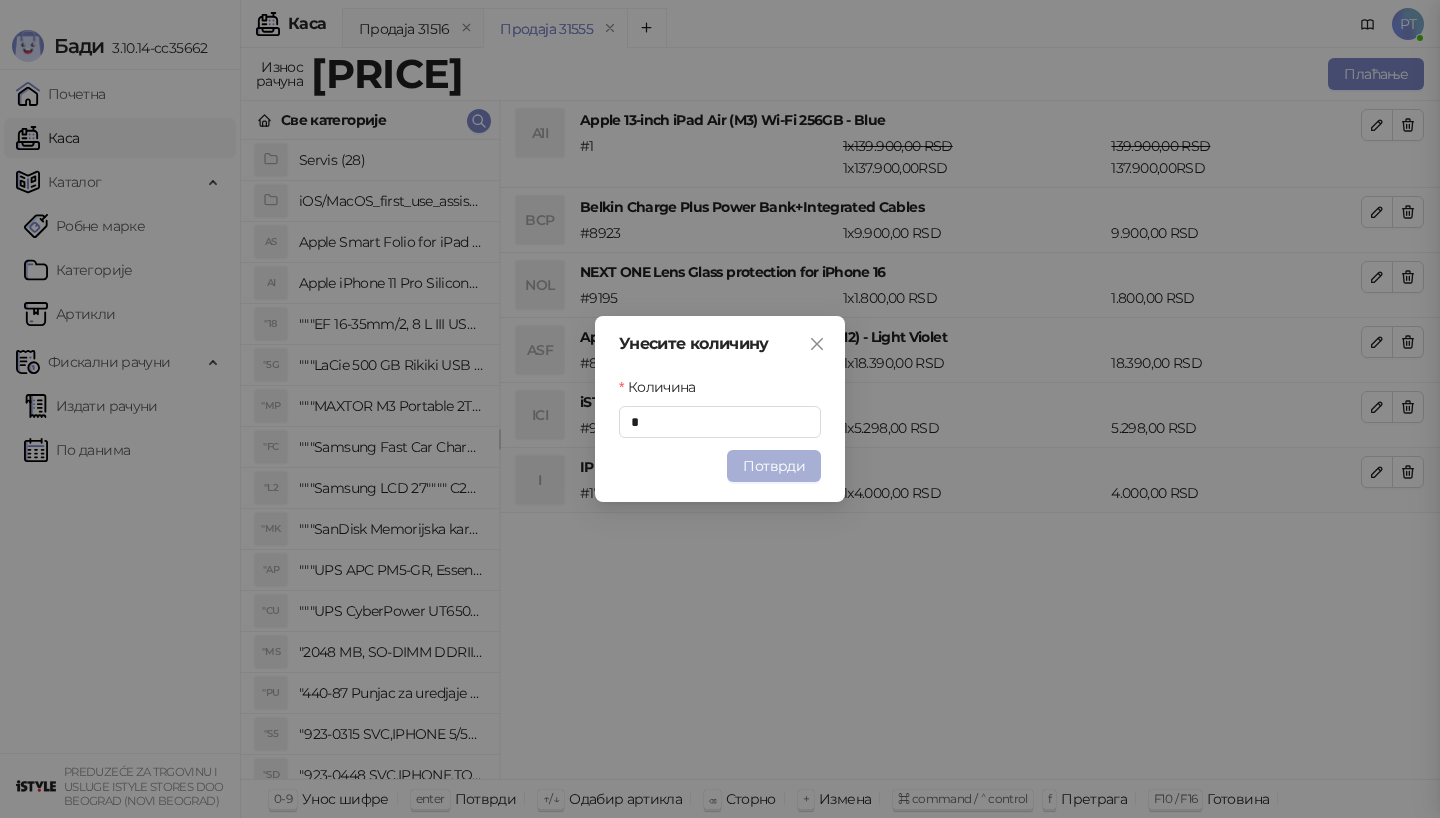 click on "Потврди" at bounding box center [774, 466] 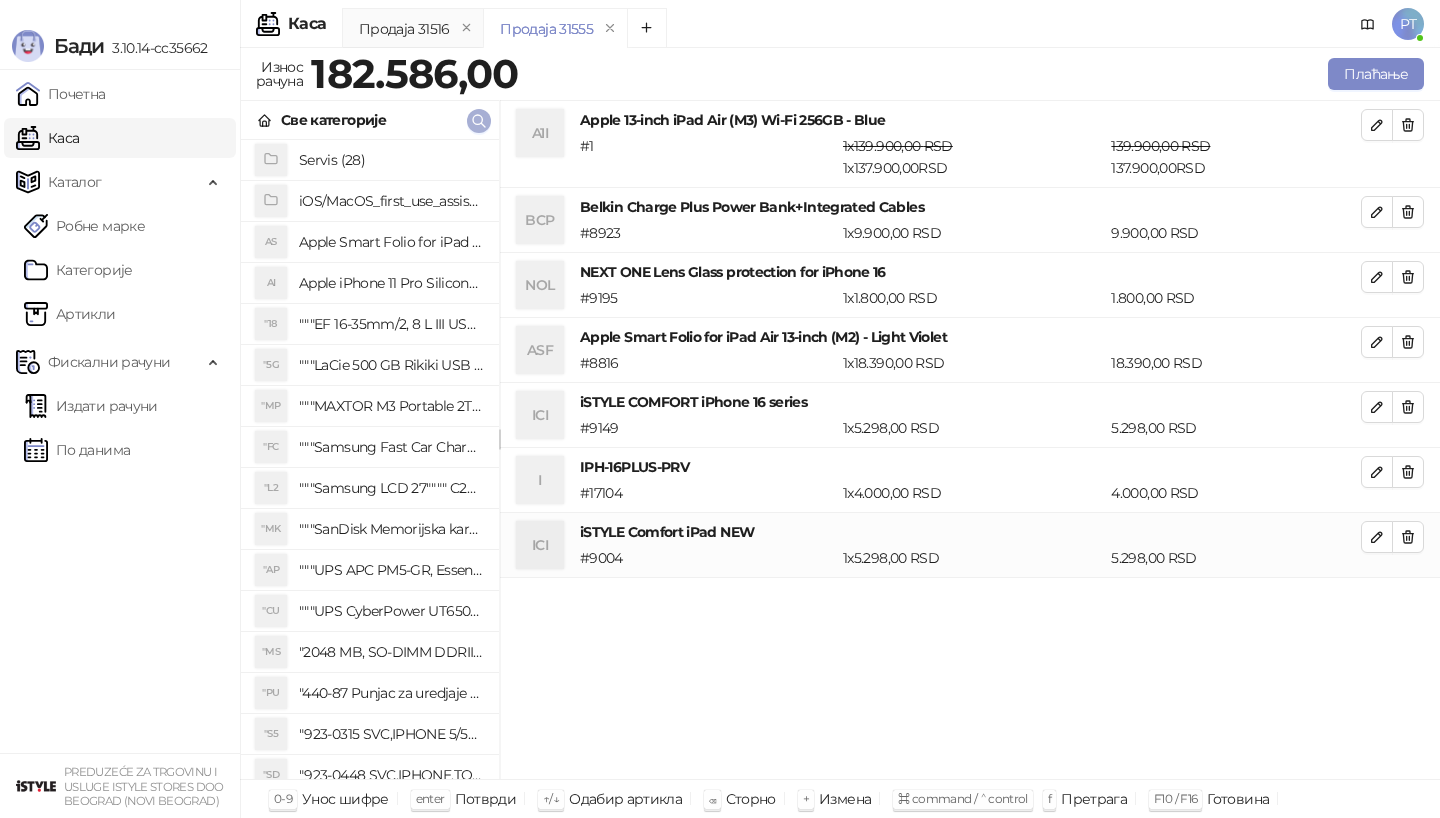 click 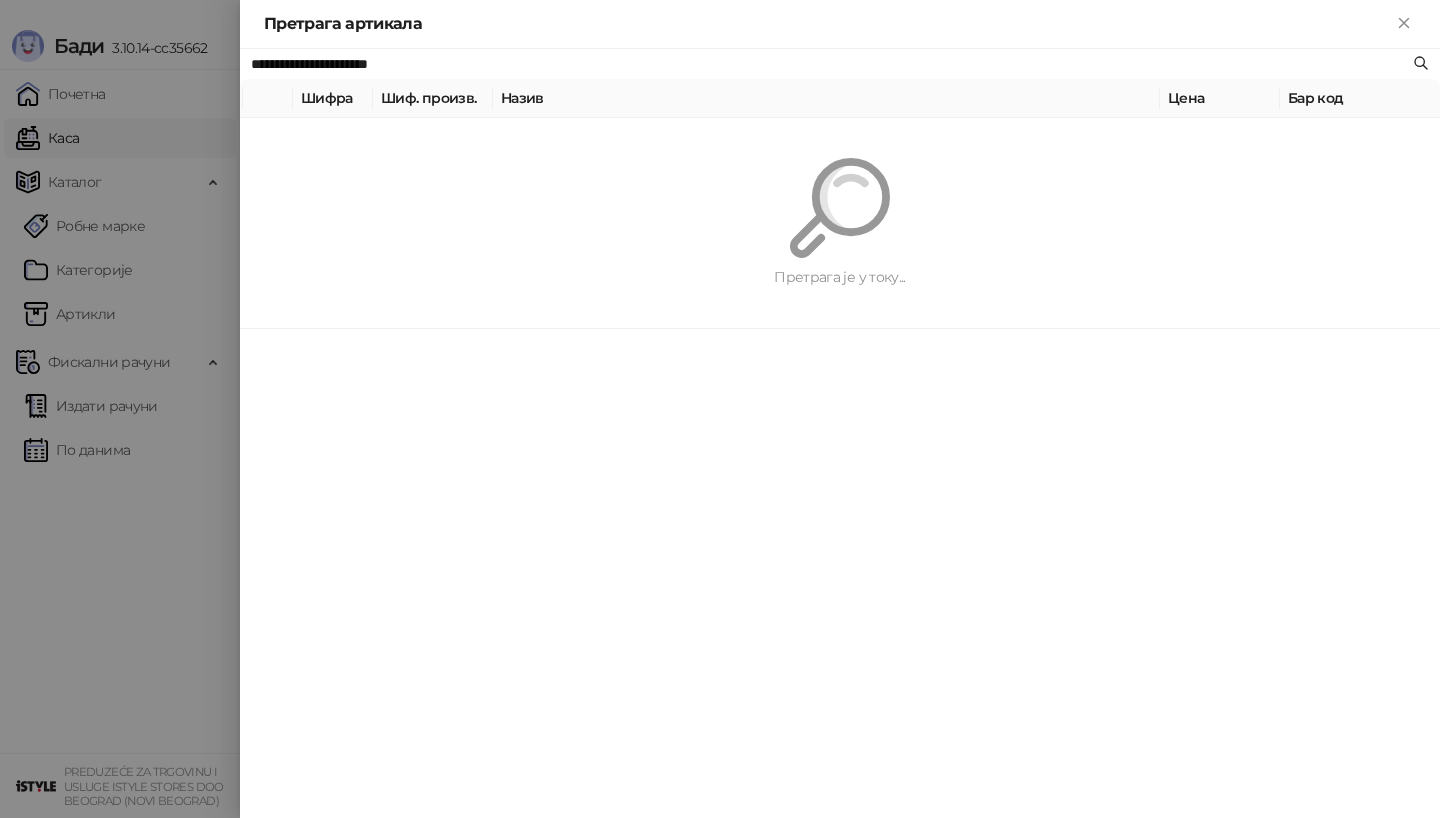 paste 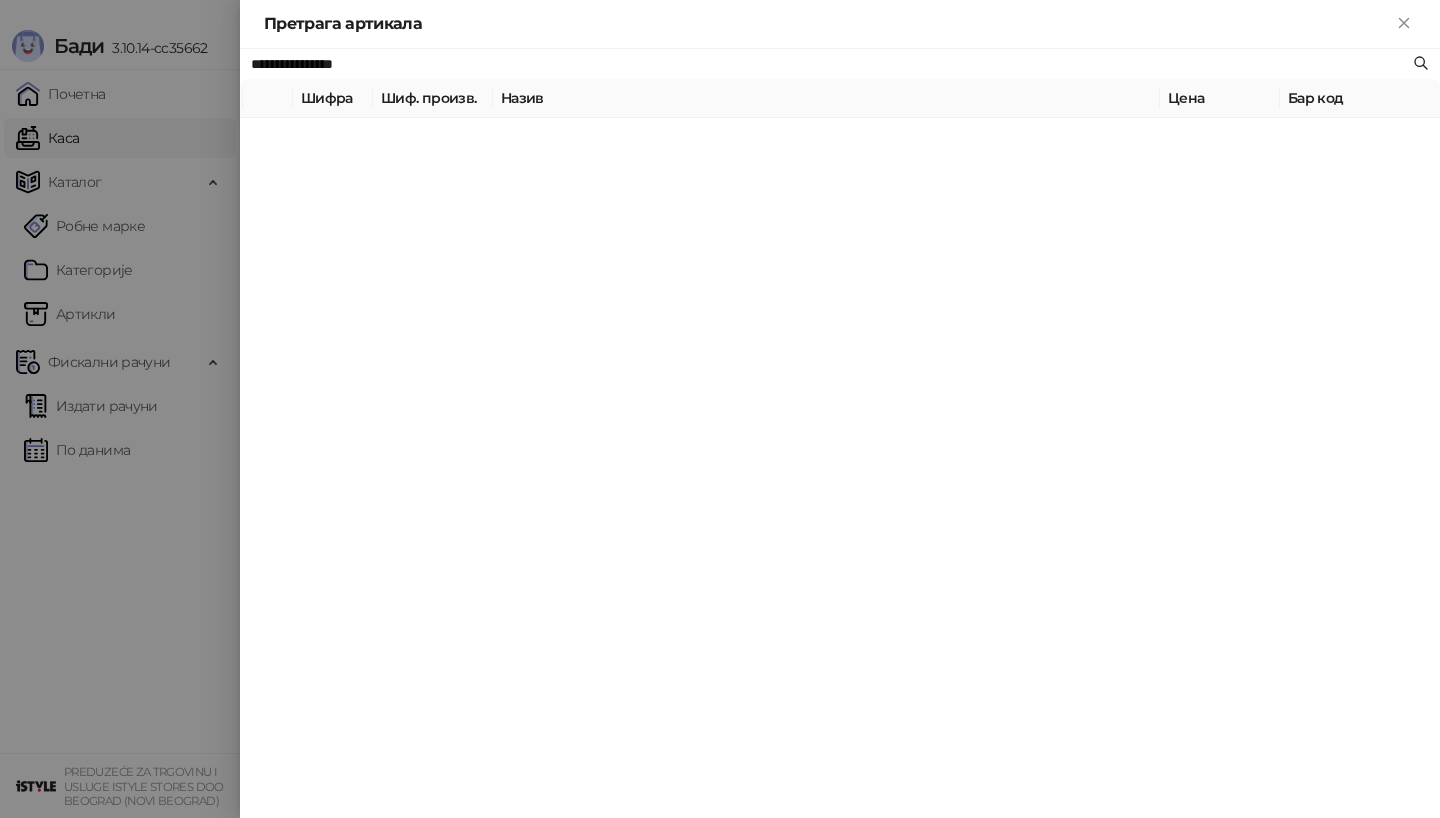 type on "**********" 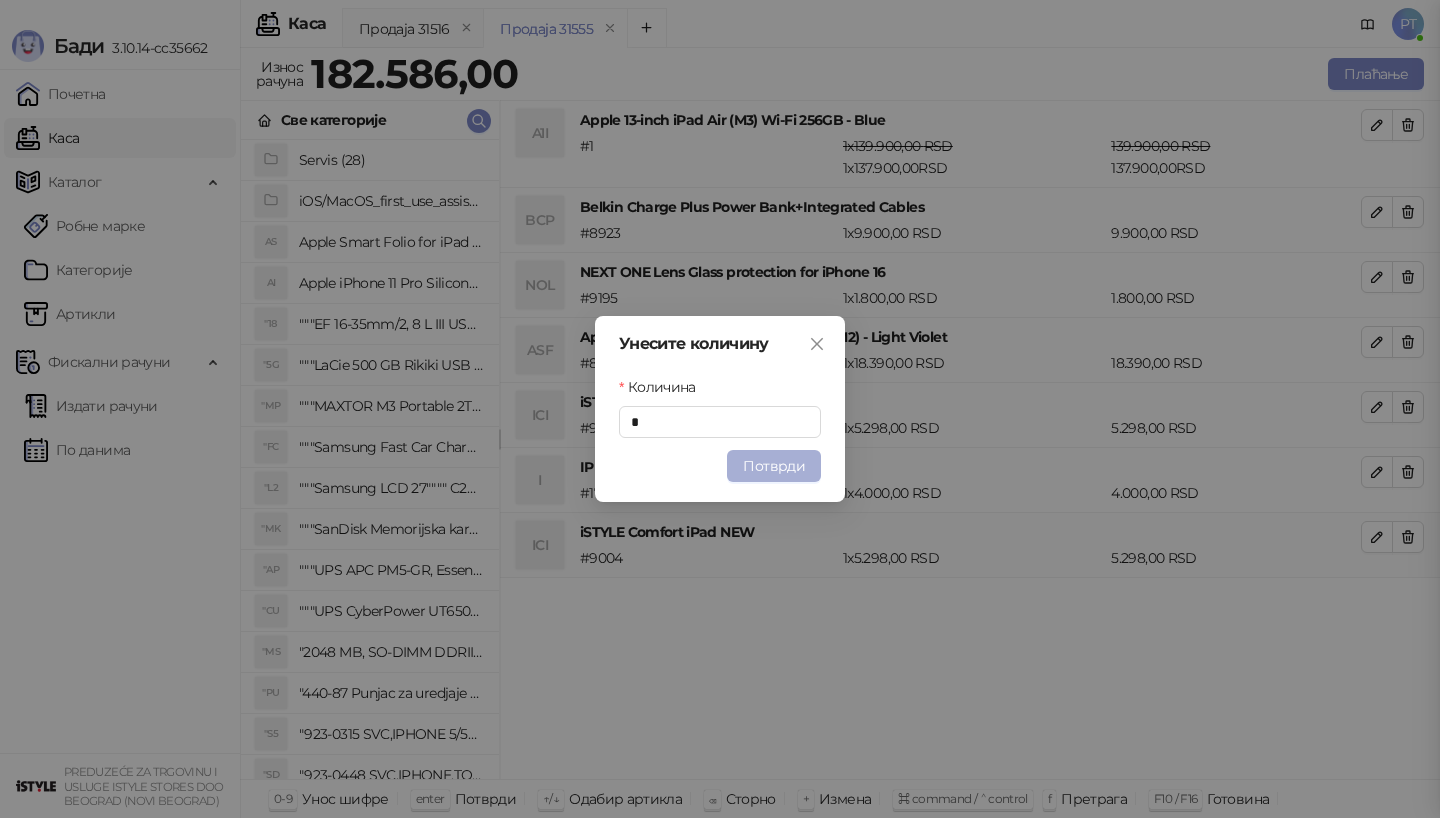 click on "Потврди" at bounding box center (774, 466) 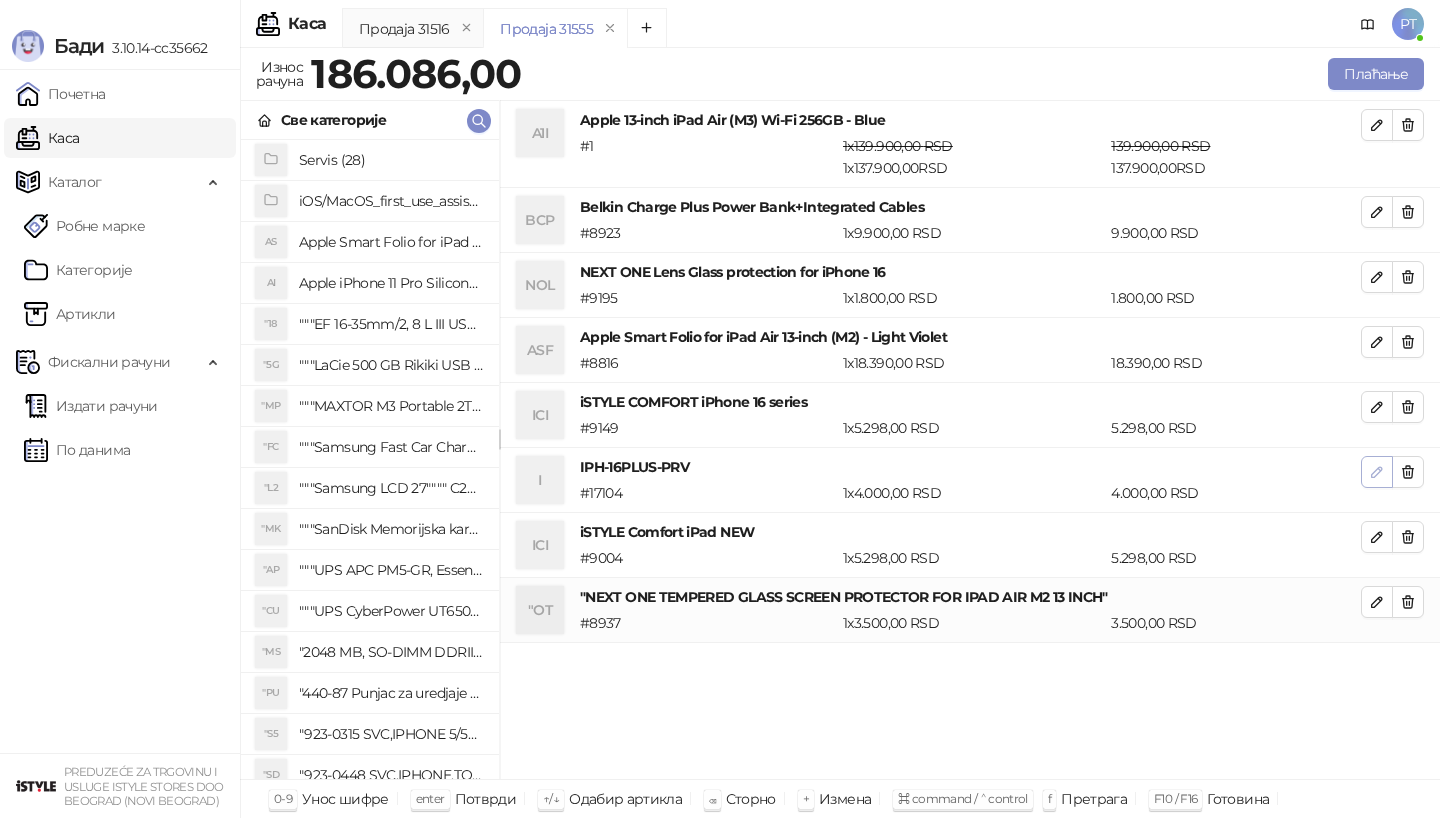 click at bounding box center (1377, 471) 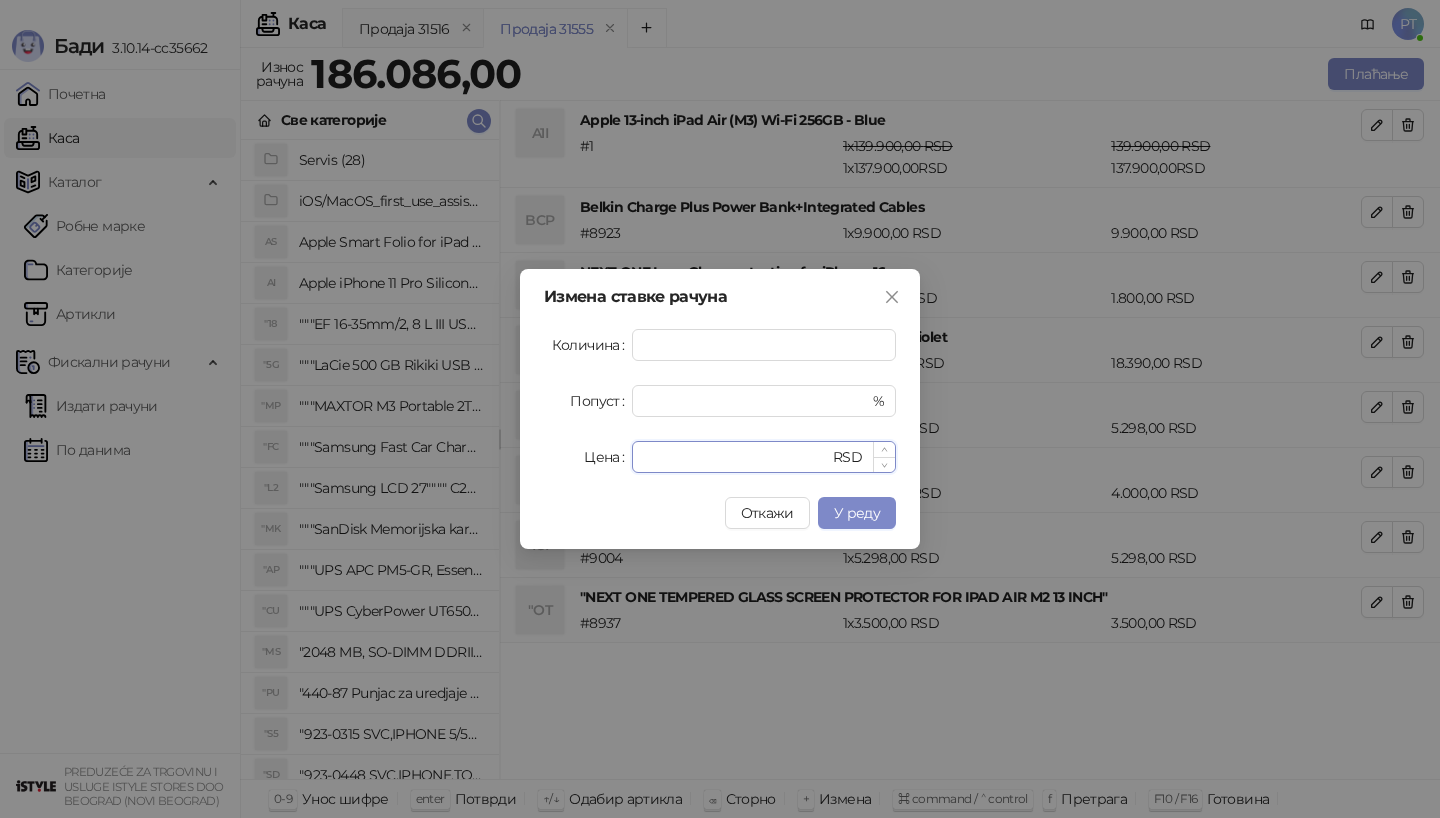 click on "****" at bounding box center (736, 457) 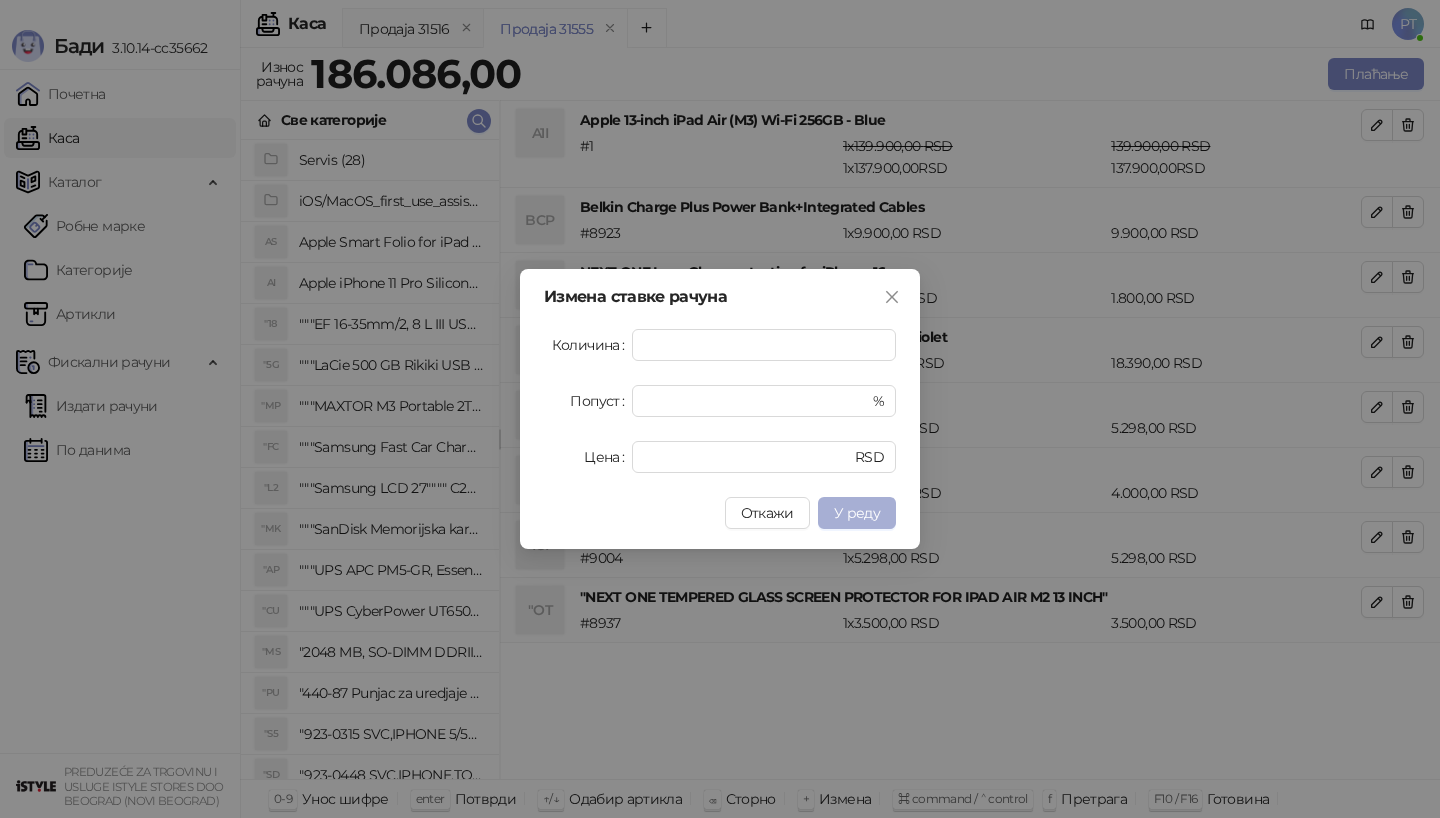 click on "У реду" at bounding box center (857, 513) 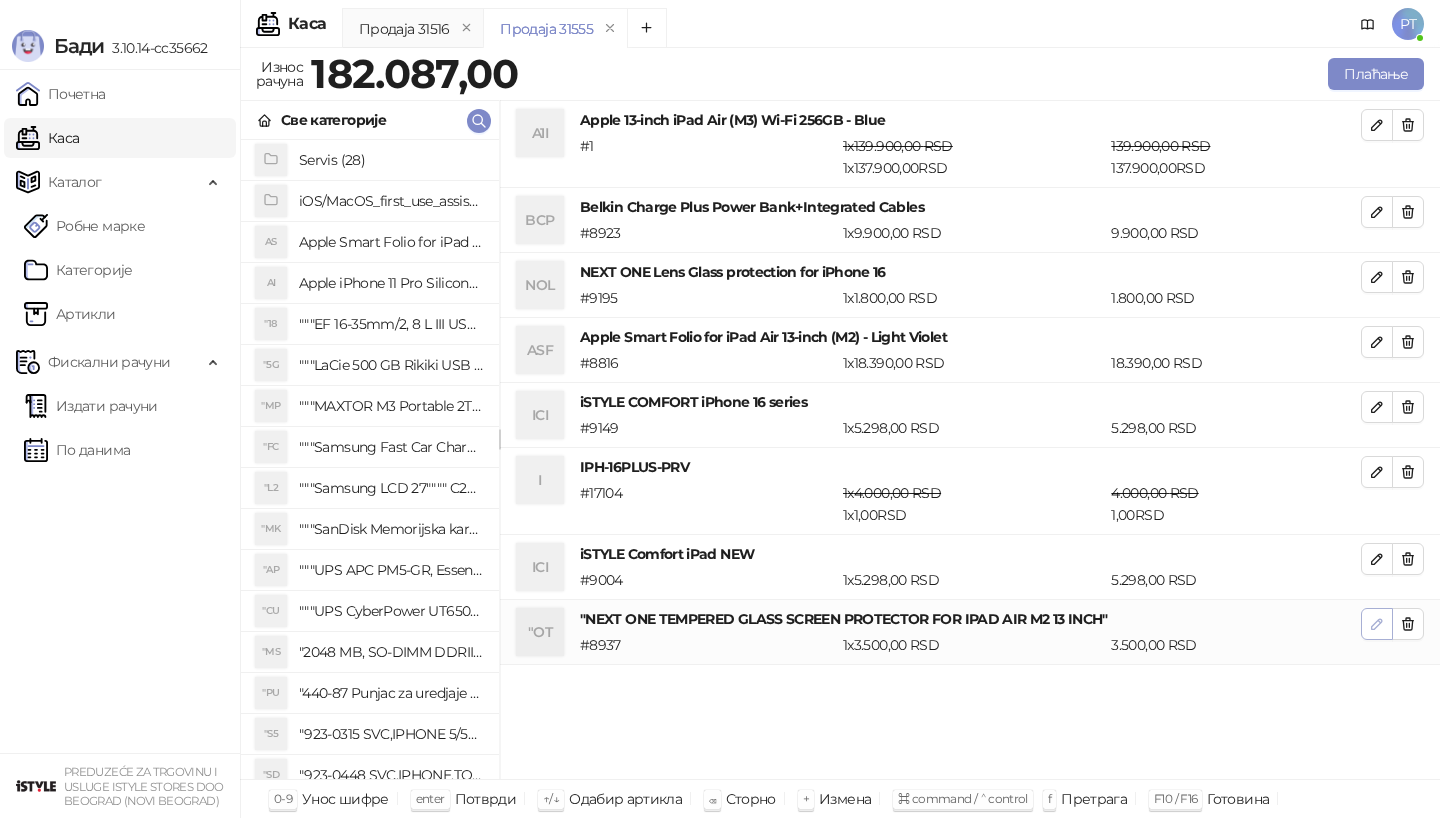 click 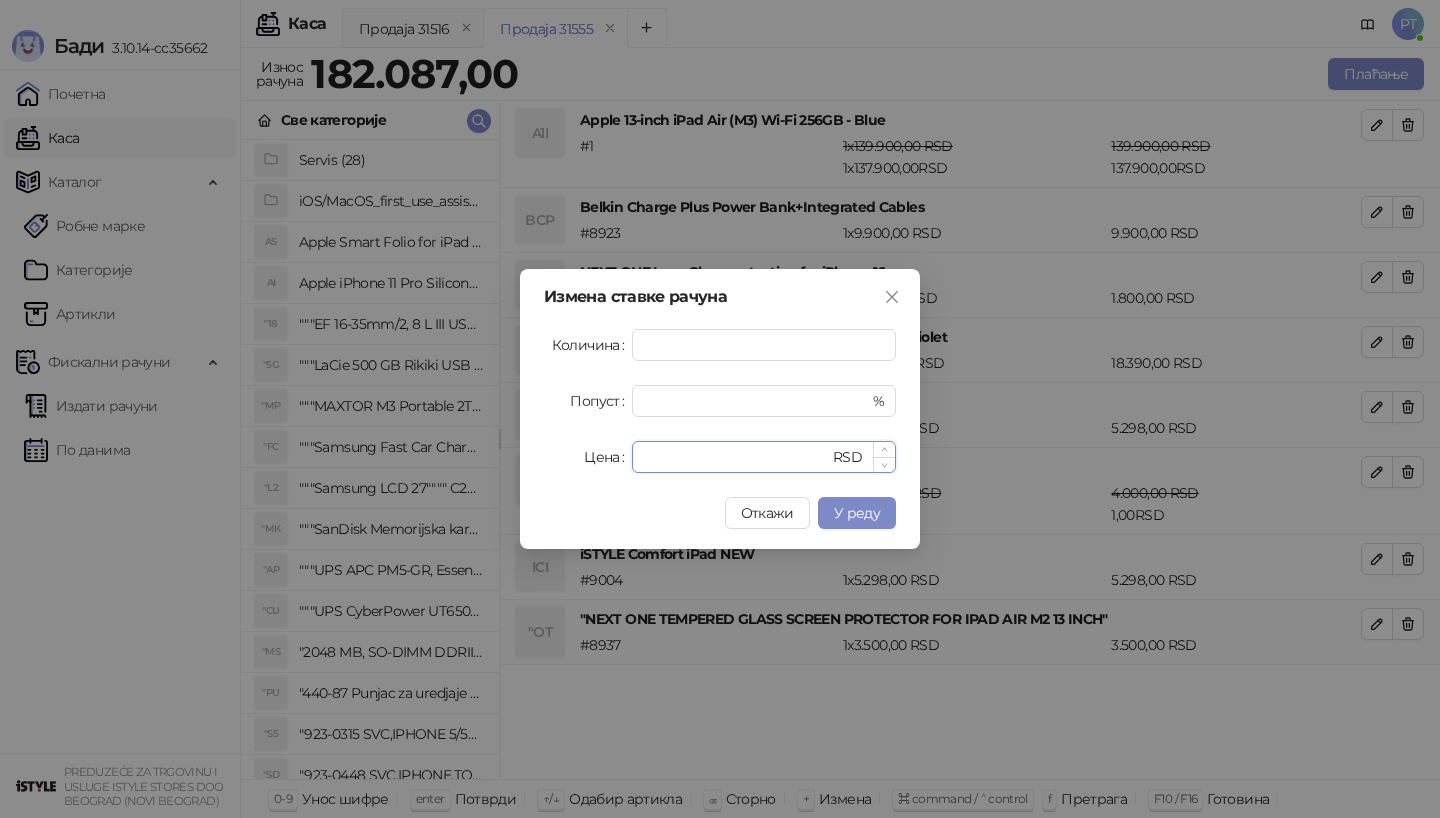 click on "****" at bounding box center [736, 457] 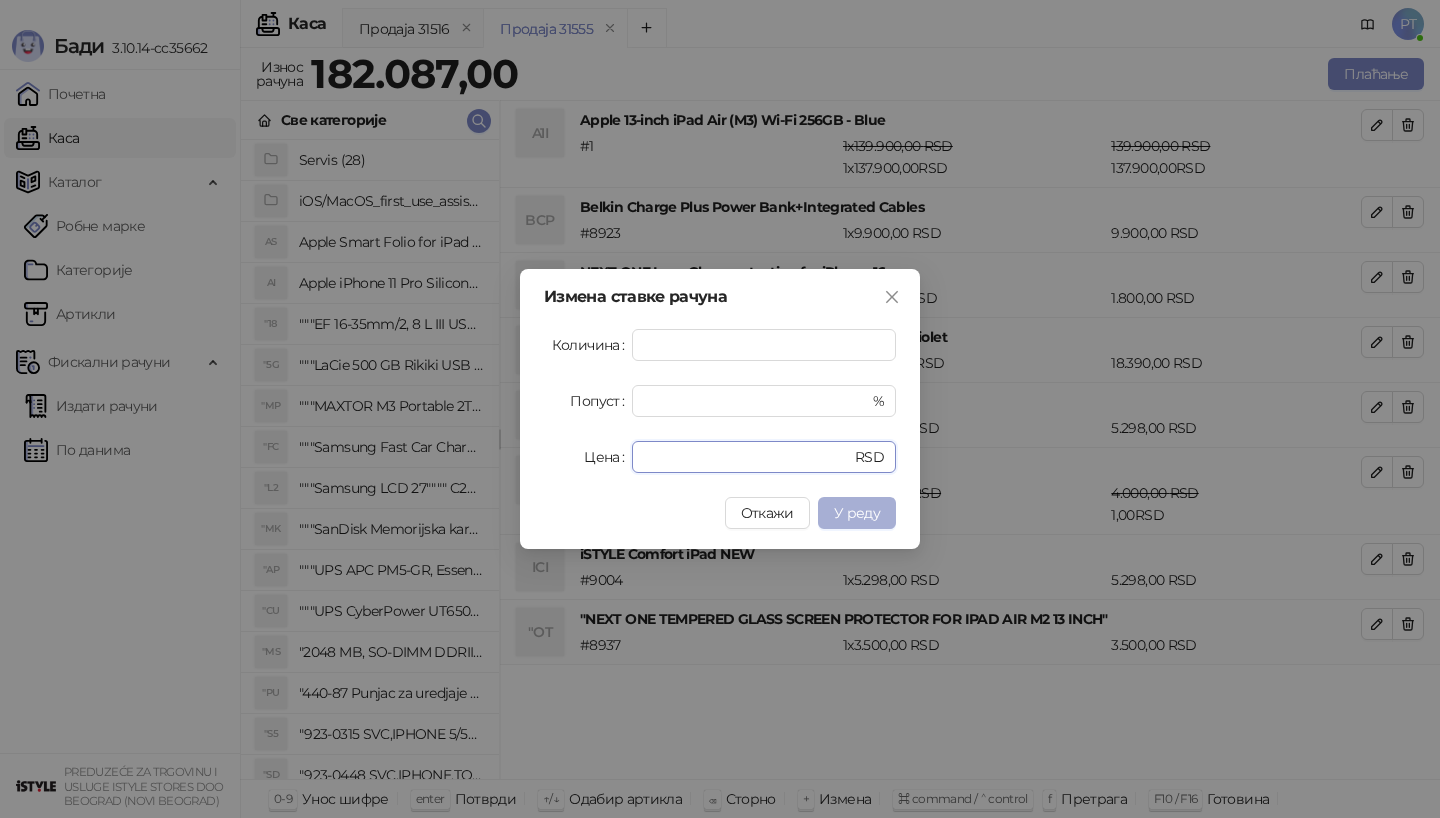 type on "*" 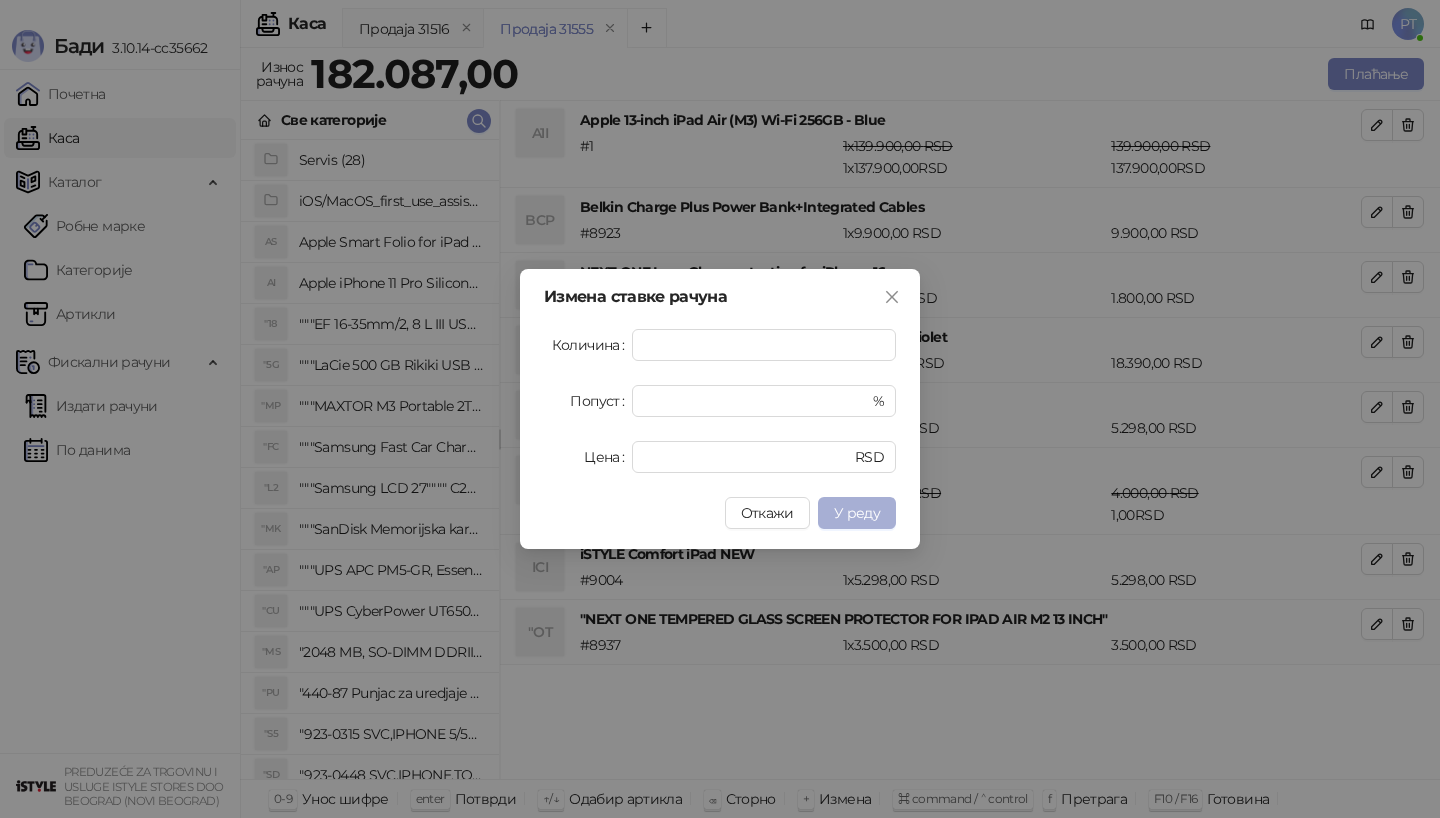 click on "У реду" at bounding box center [857, 513] 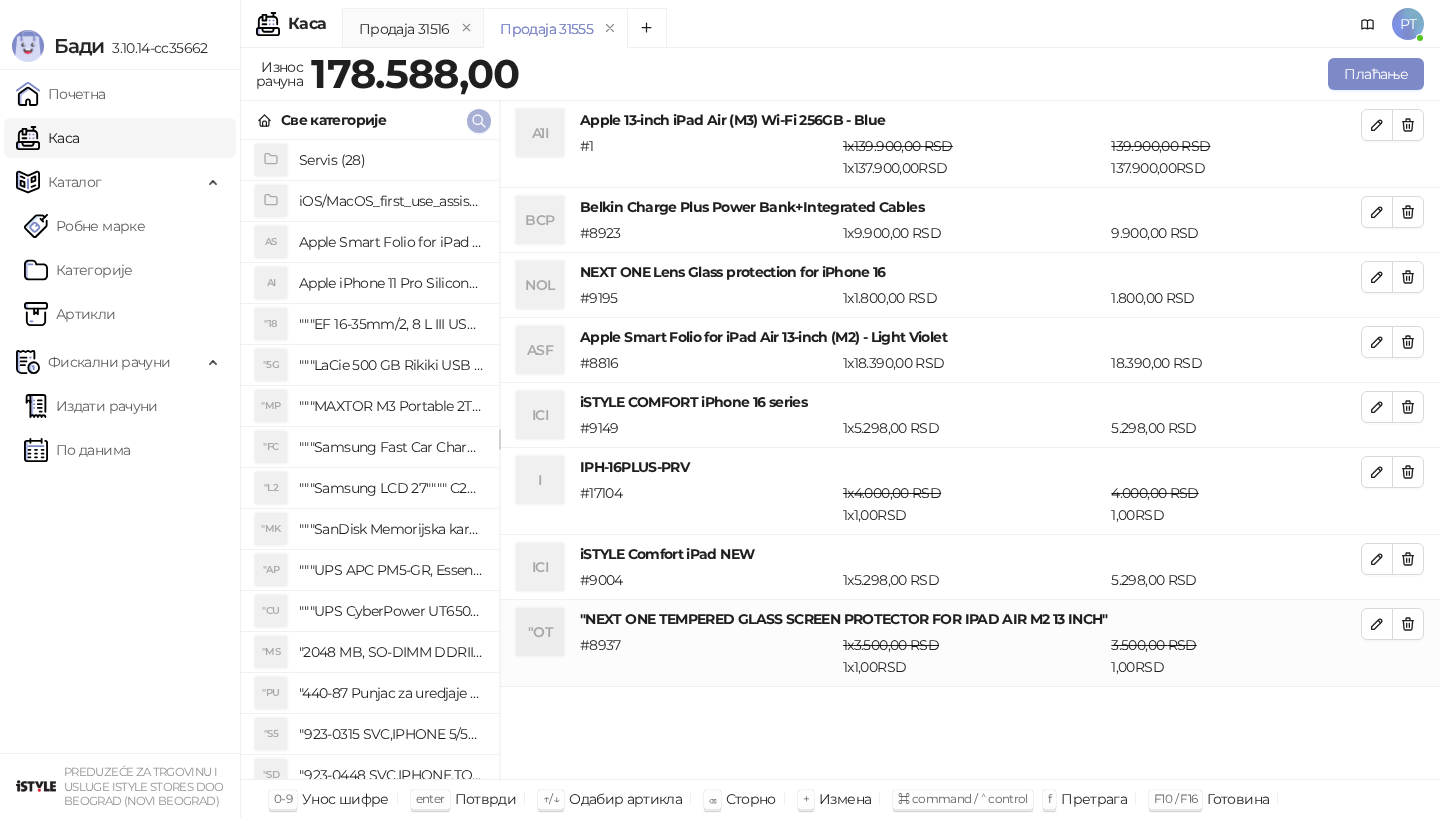 click at bounding box center (479, 121) 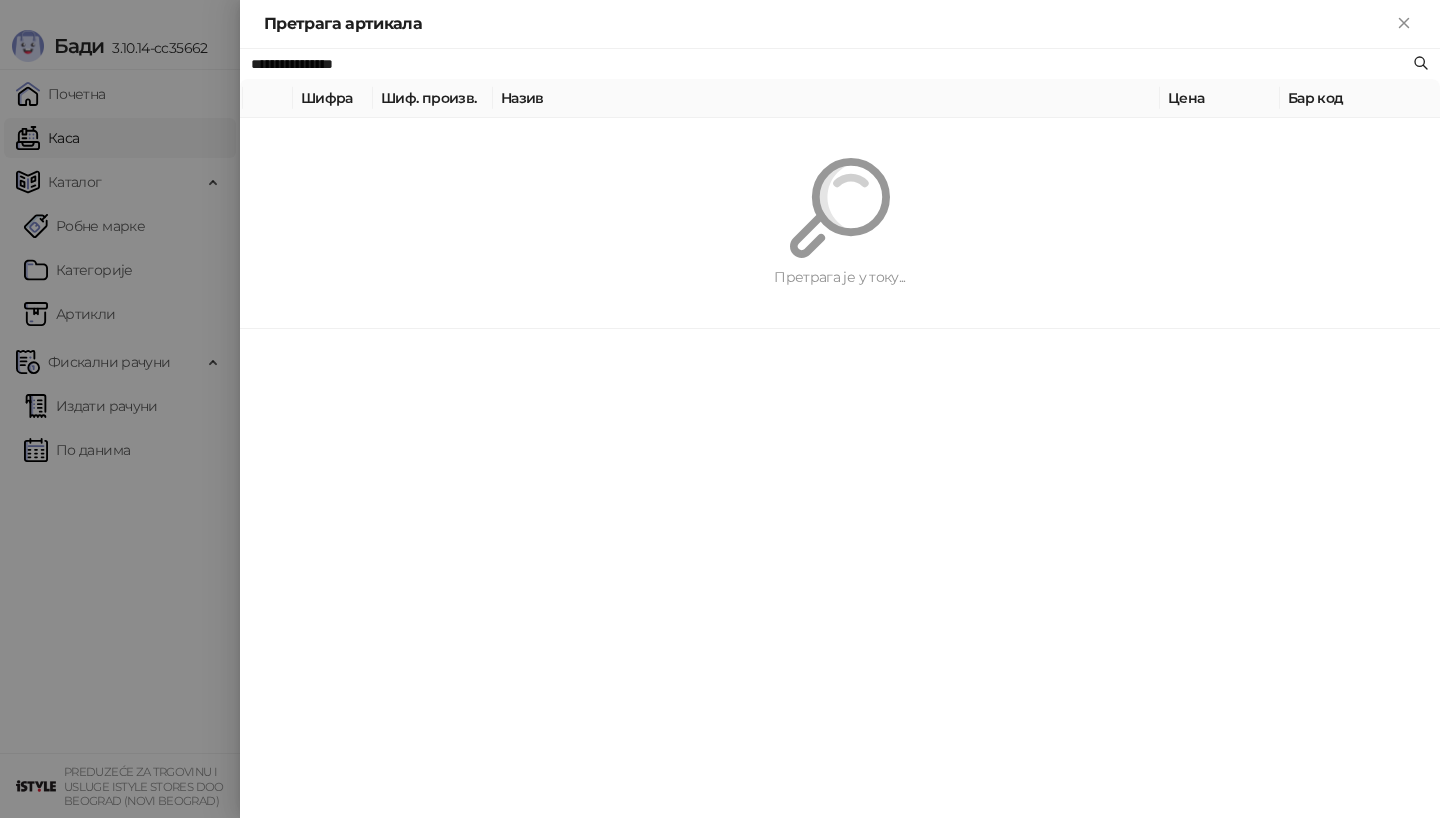 paste on "****" 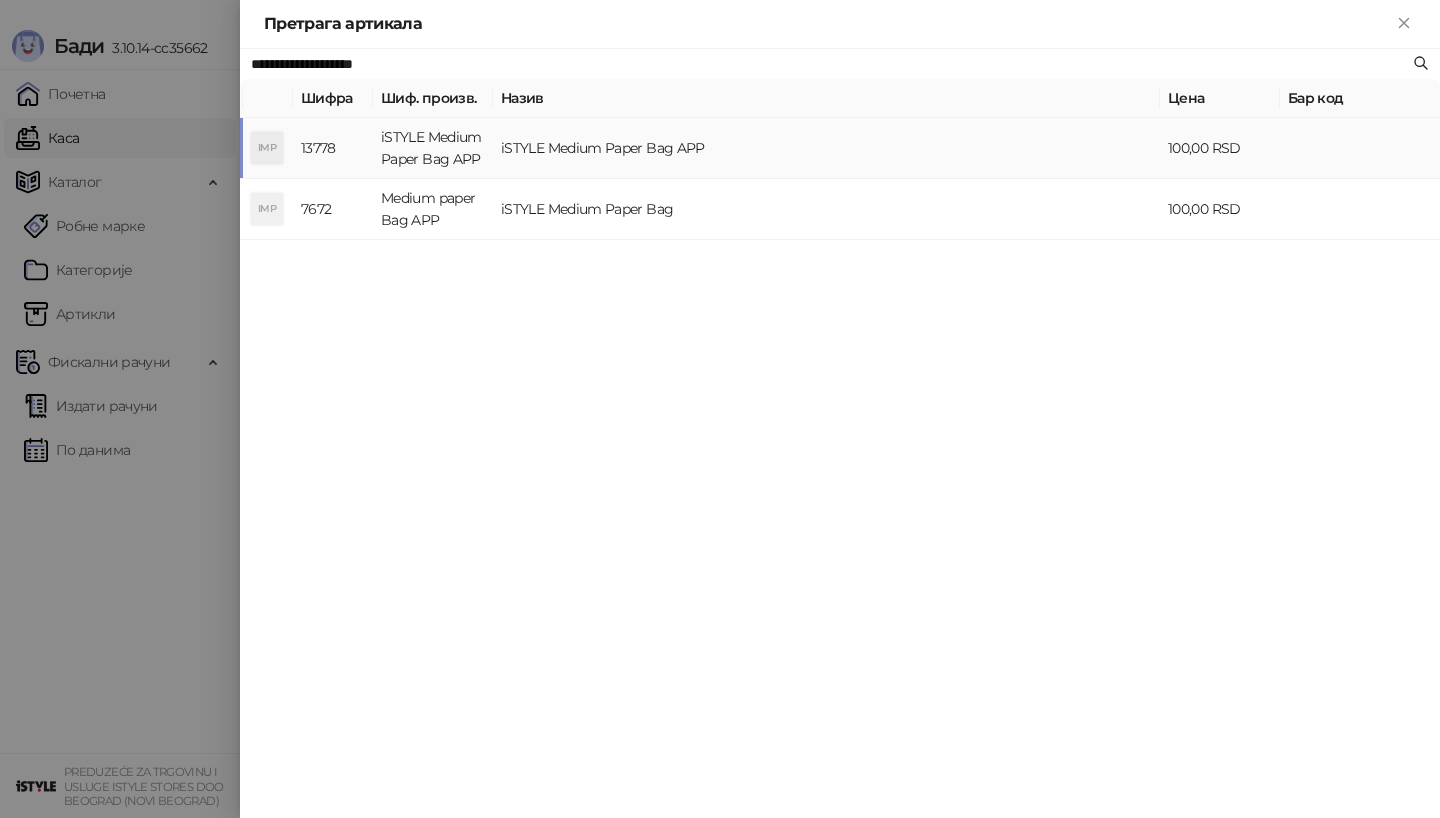 click on "iSTYLE Medium Paper Bag APP" at bounding box center [433, 148] 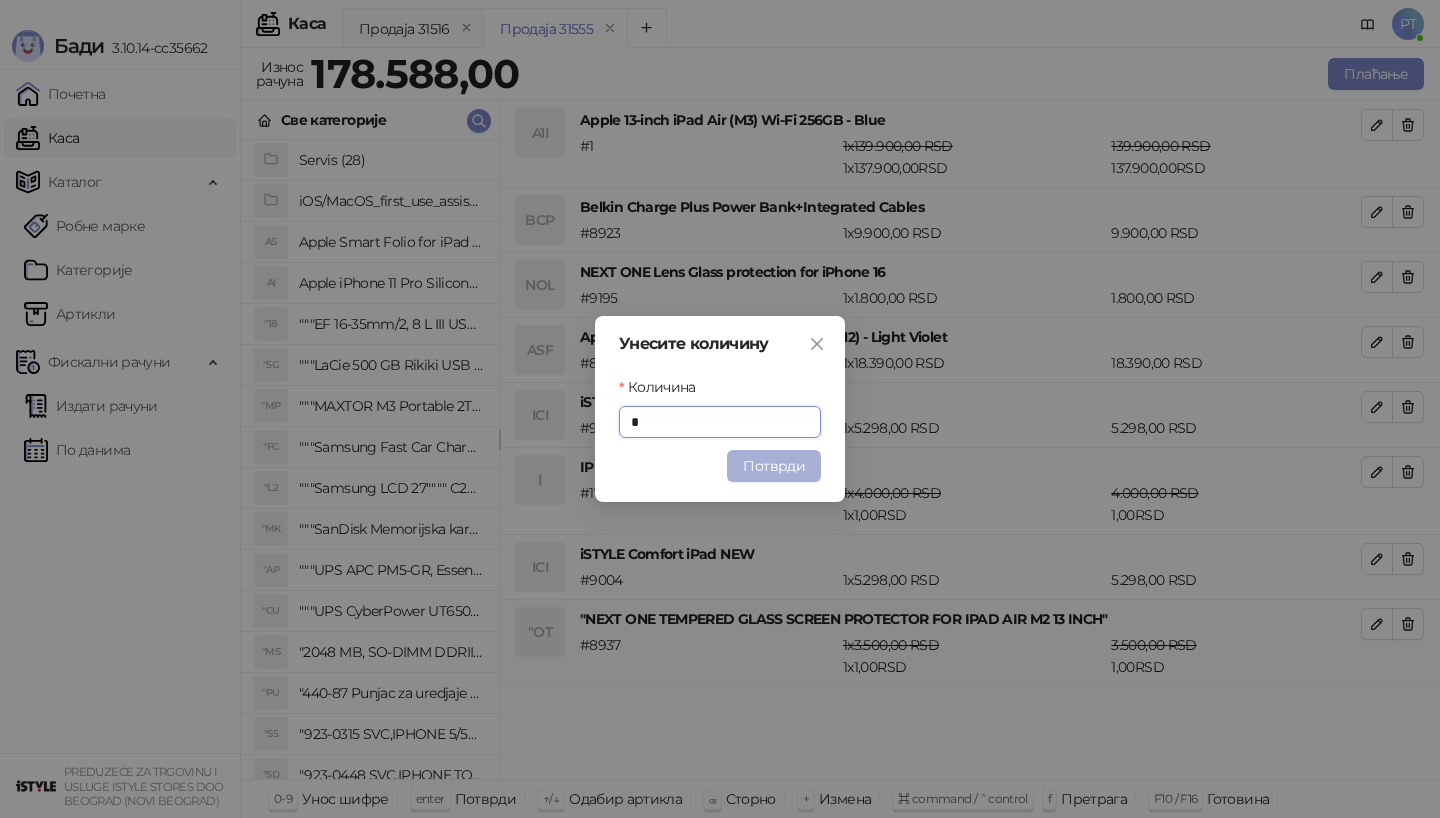 click on "Потврди" at bounding box center (774, 466) 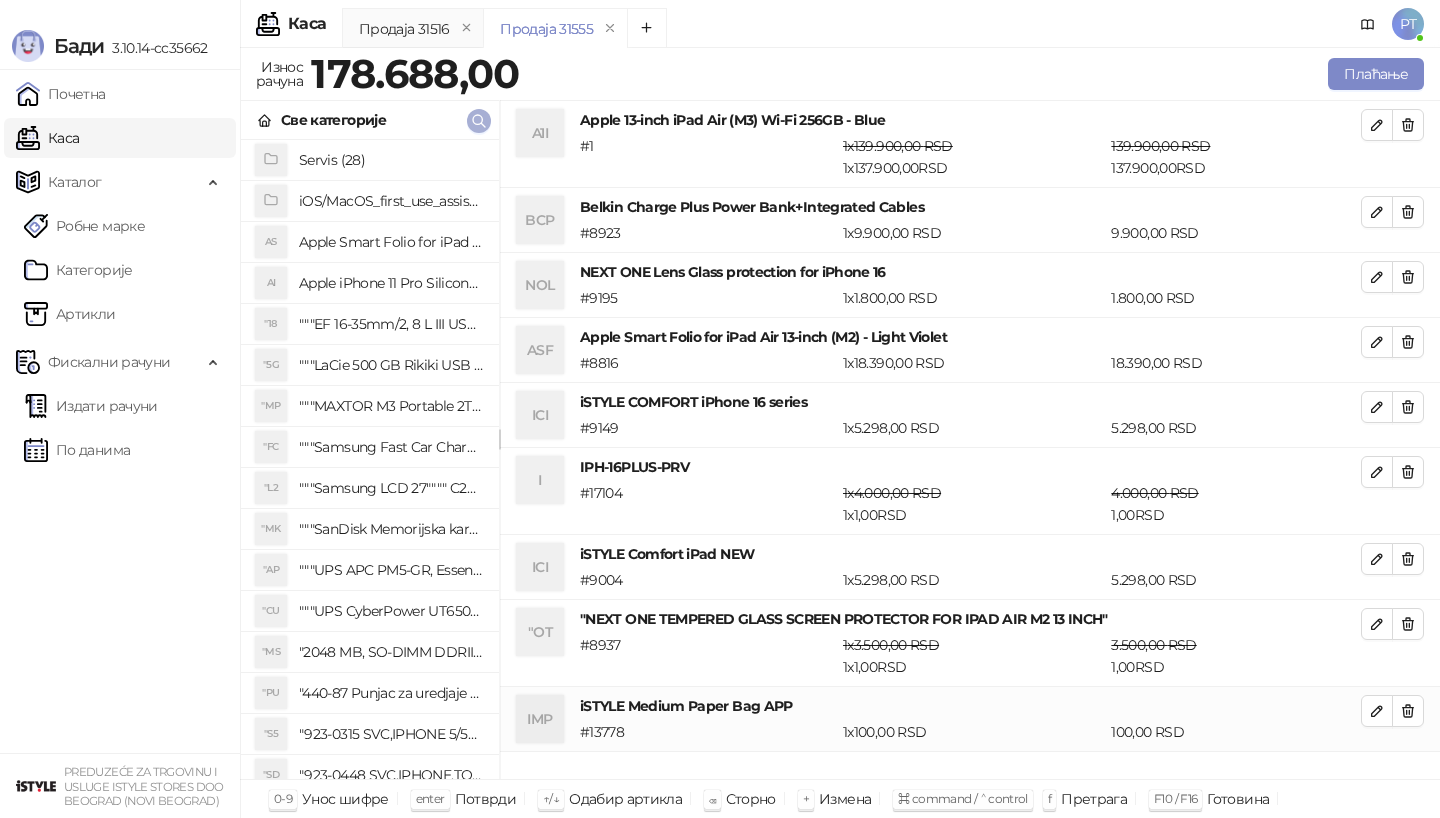 click at bounding box center (479, 120) 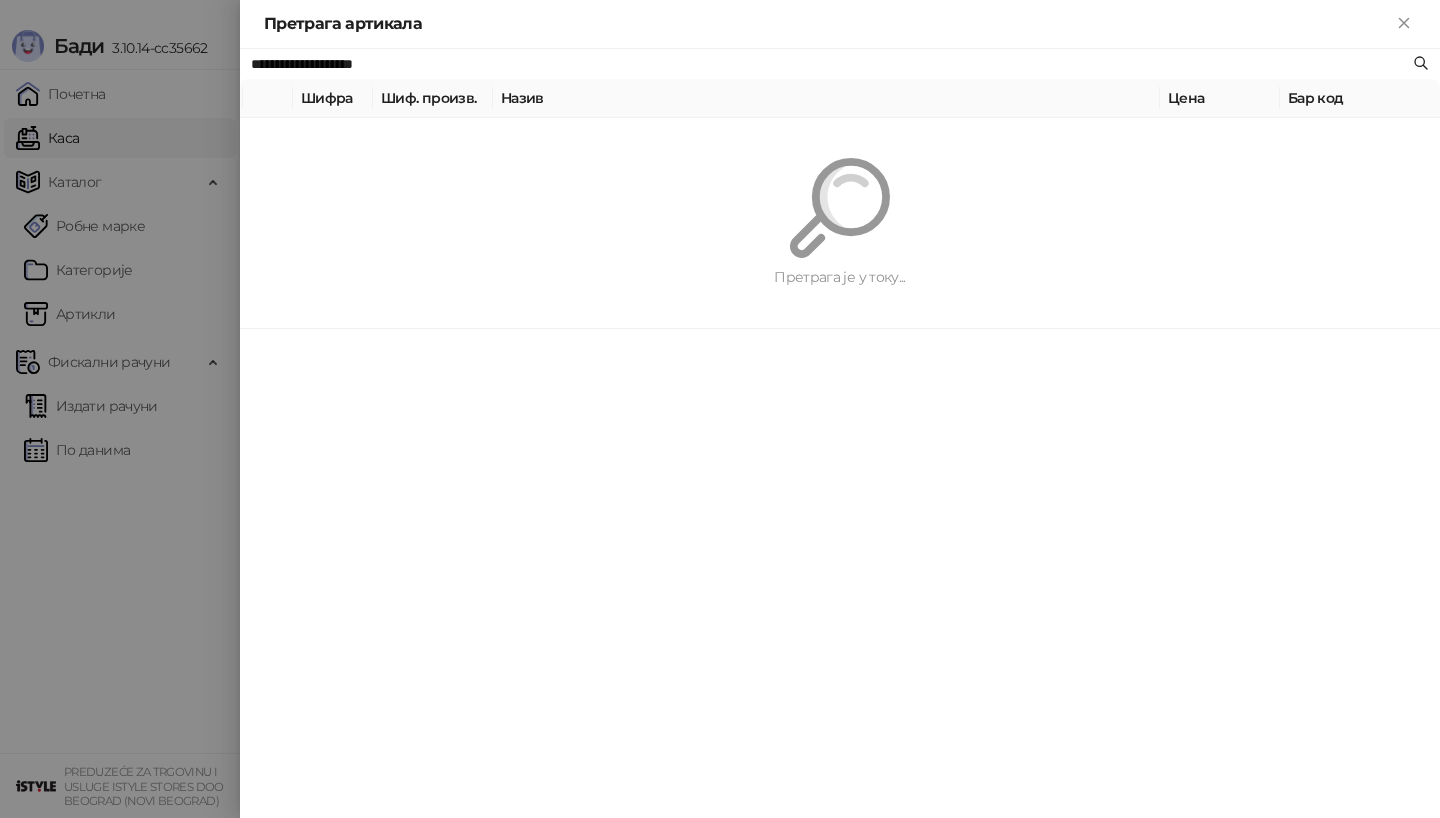 paste 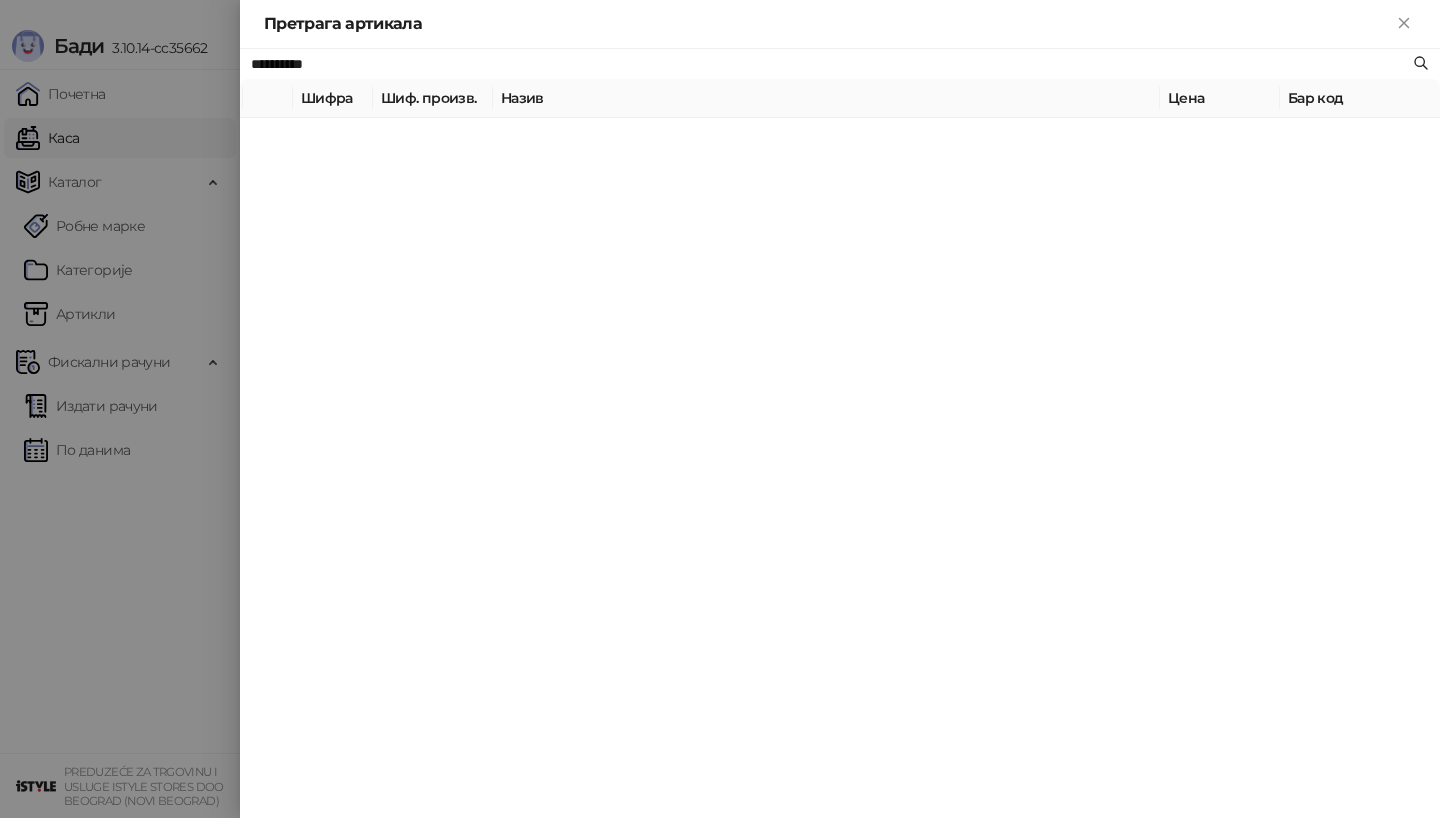 type on "**********" 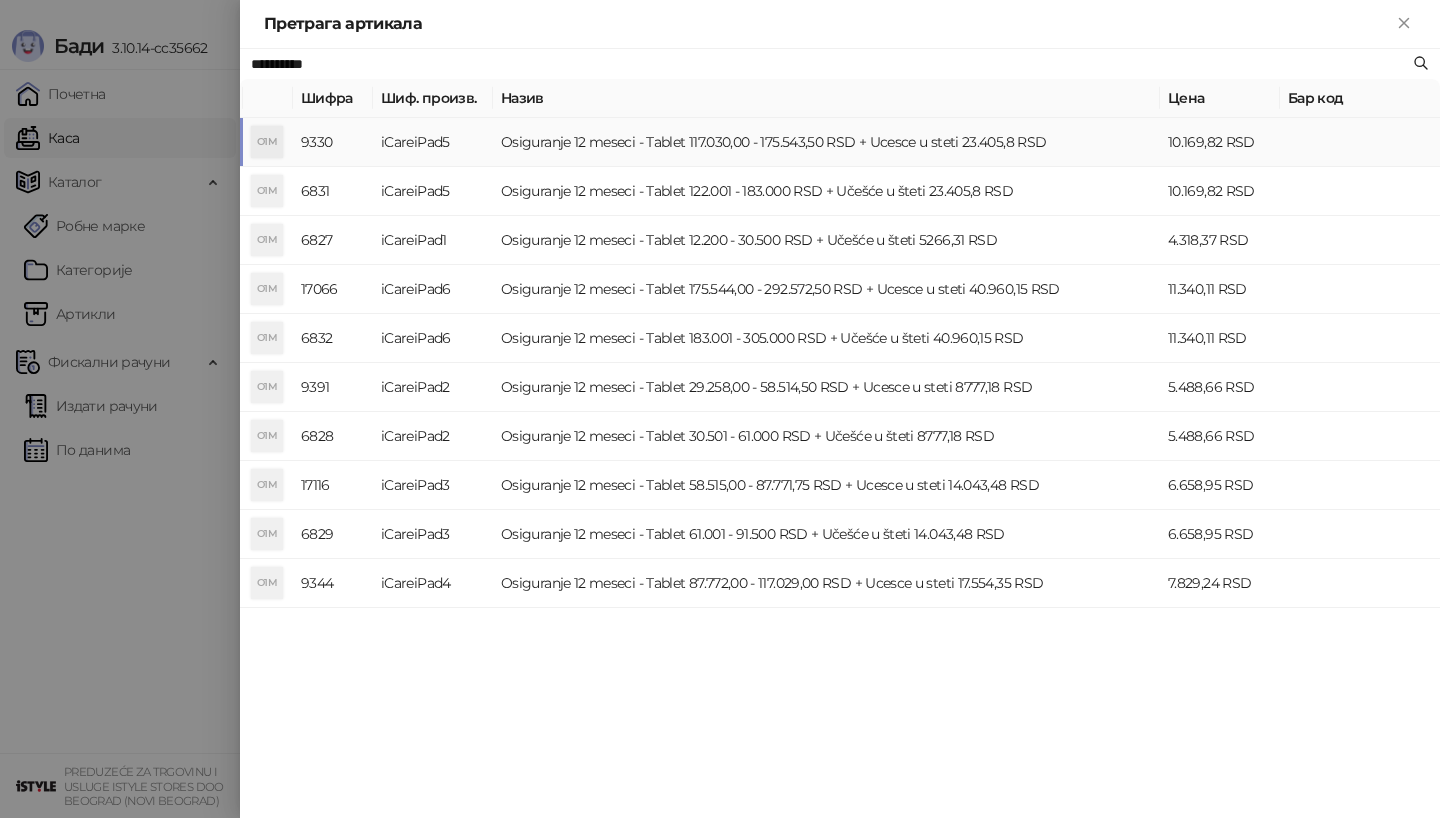 click on "iCareiPad5" at bounding box center [433, 142] 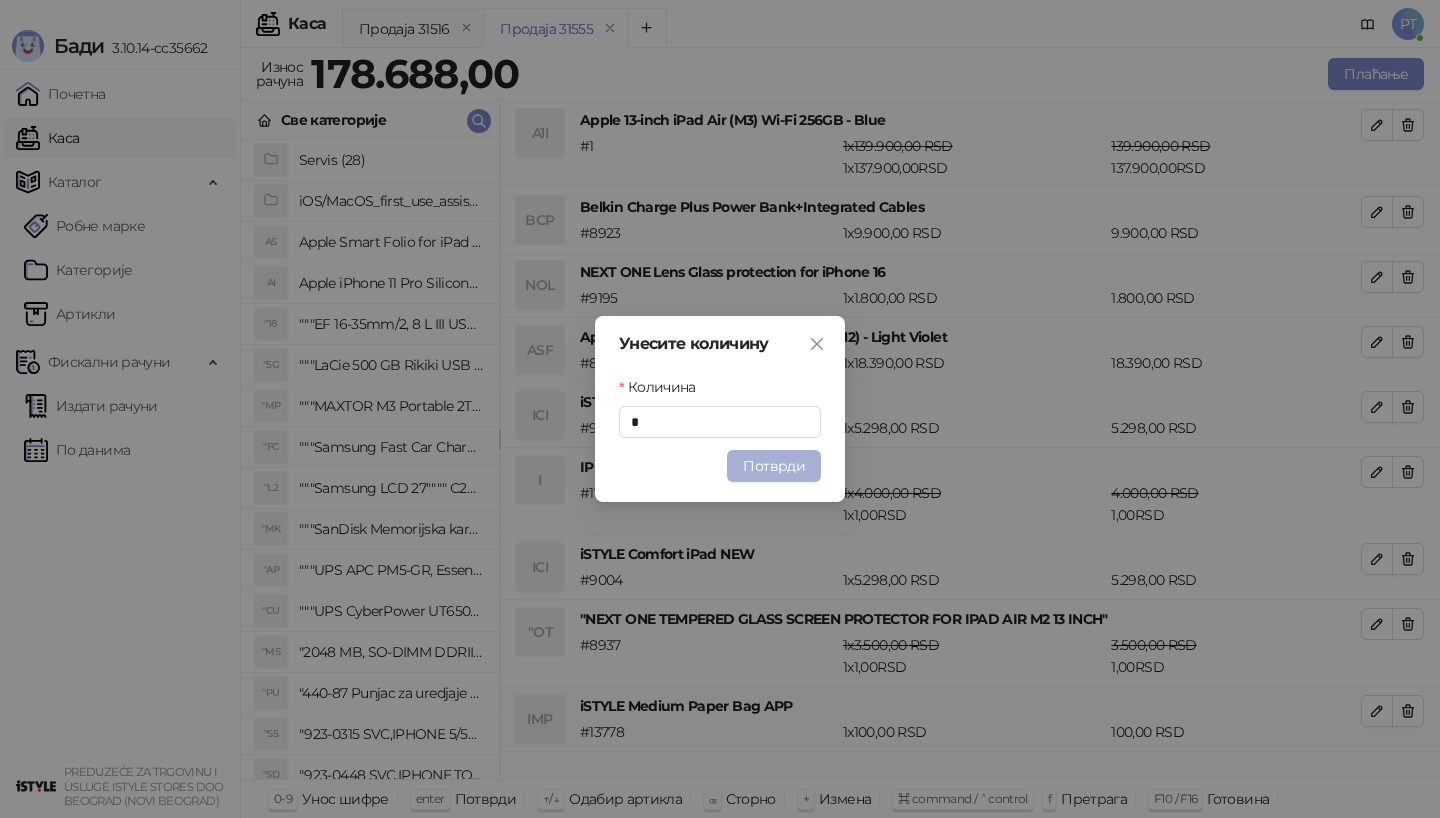 click on "Потврди" at bounding box center [774, 466] 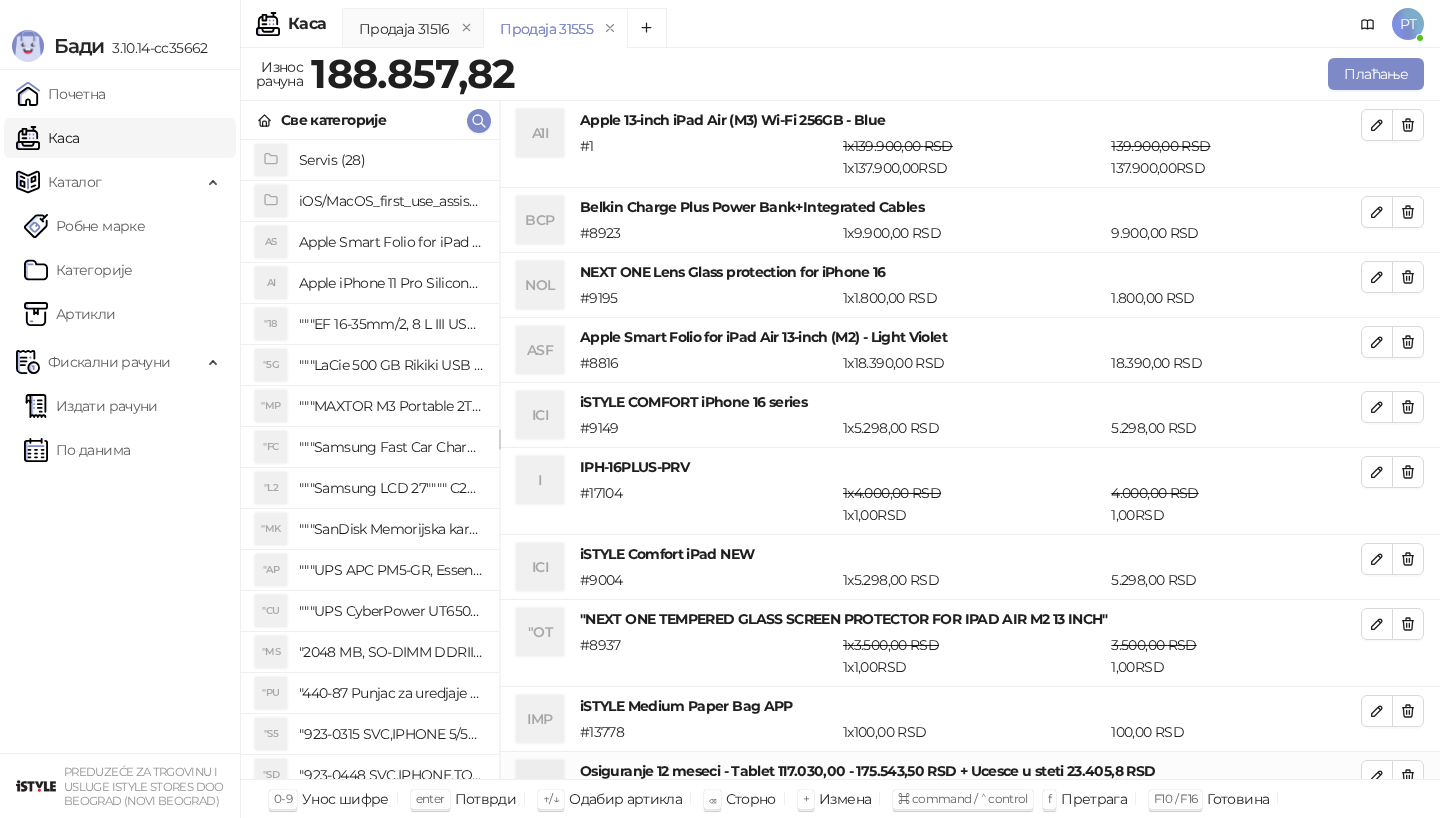 scroll, scrollTop: 1, scrollLeft: 0, axis: vertical 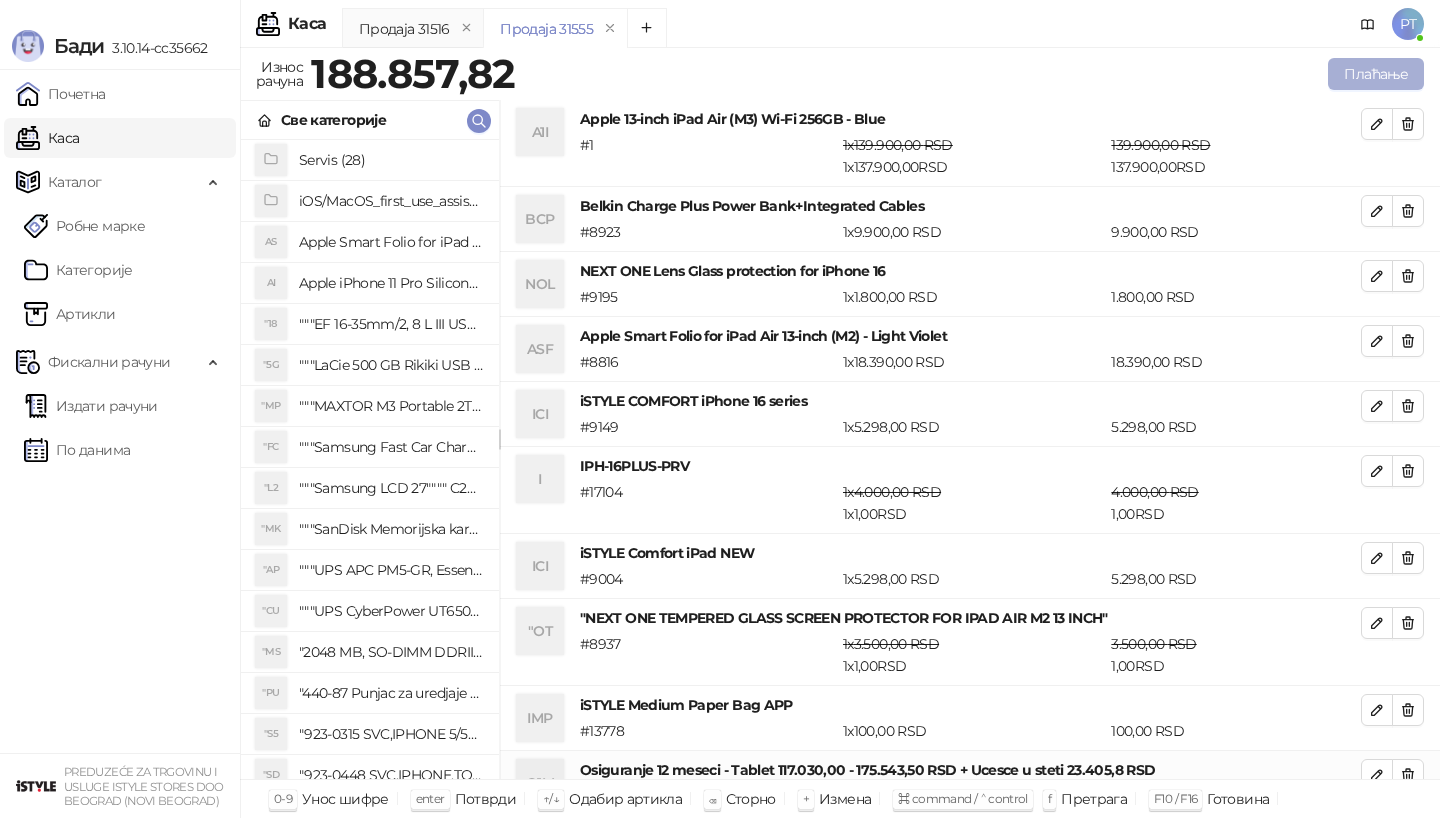 click on "Плаћање" at bounding box center [1376, 74] 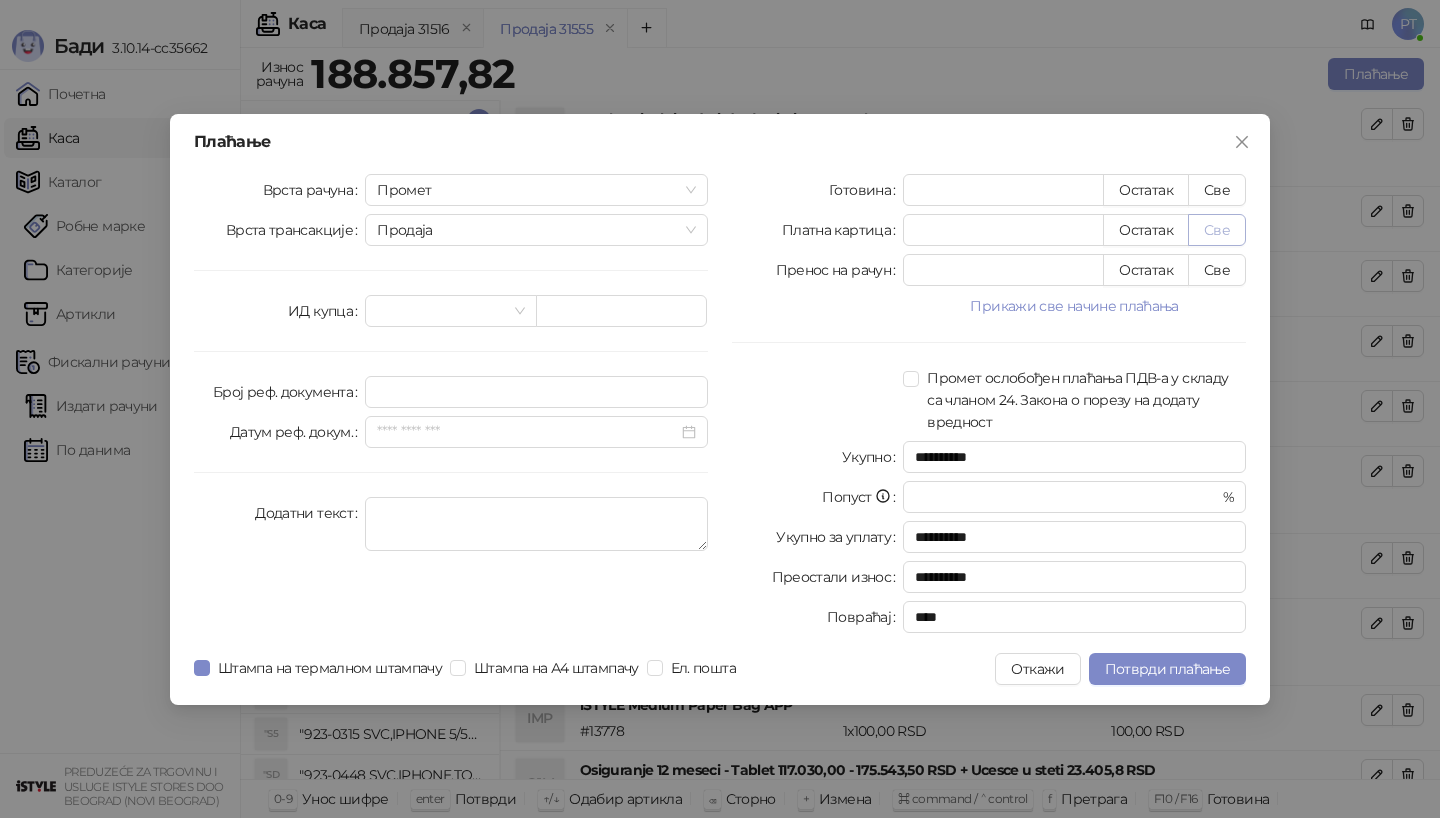 click on "Све" at bounding box center [1217, 230] 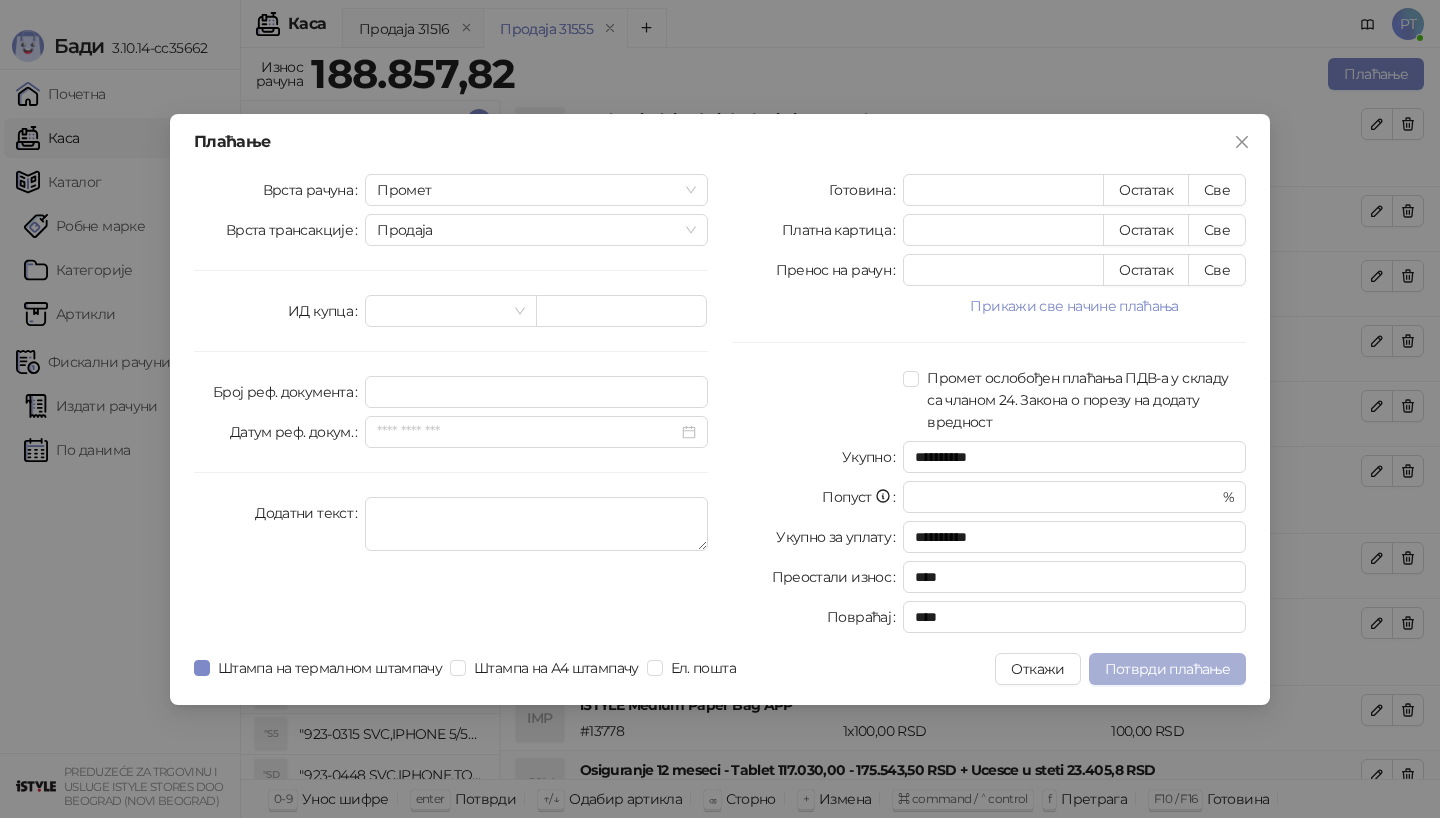 click on "Потврди плаћање" at bounding box center [1167, 669] 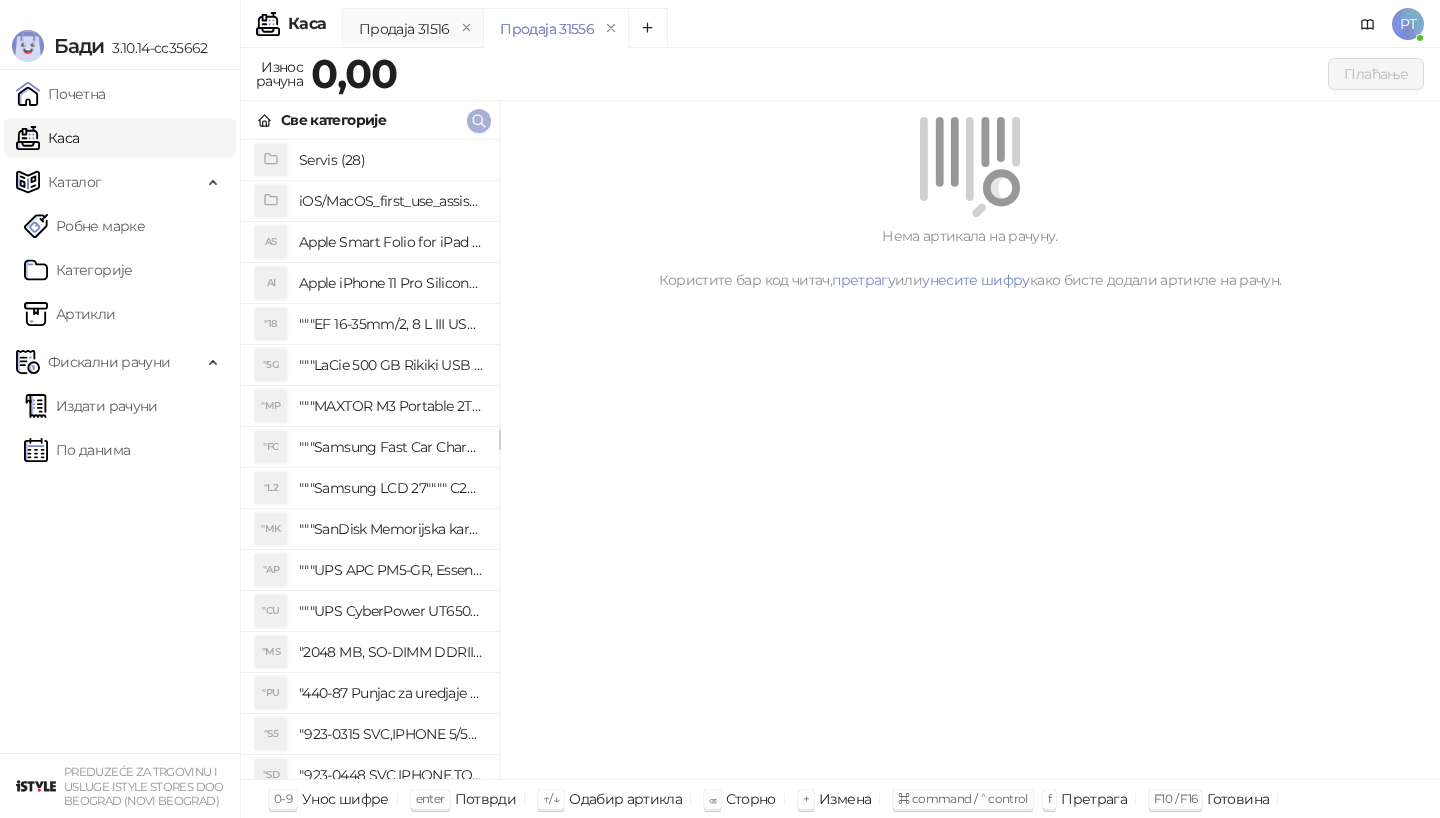 click 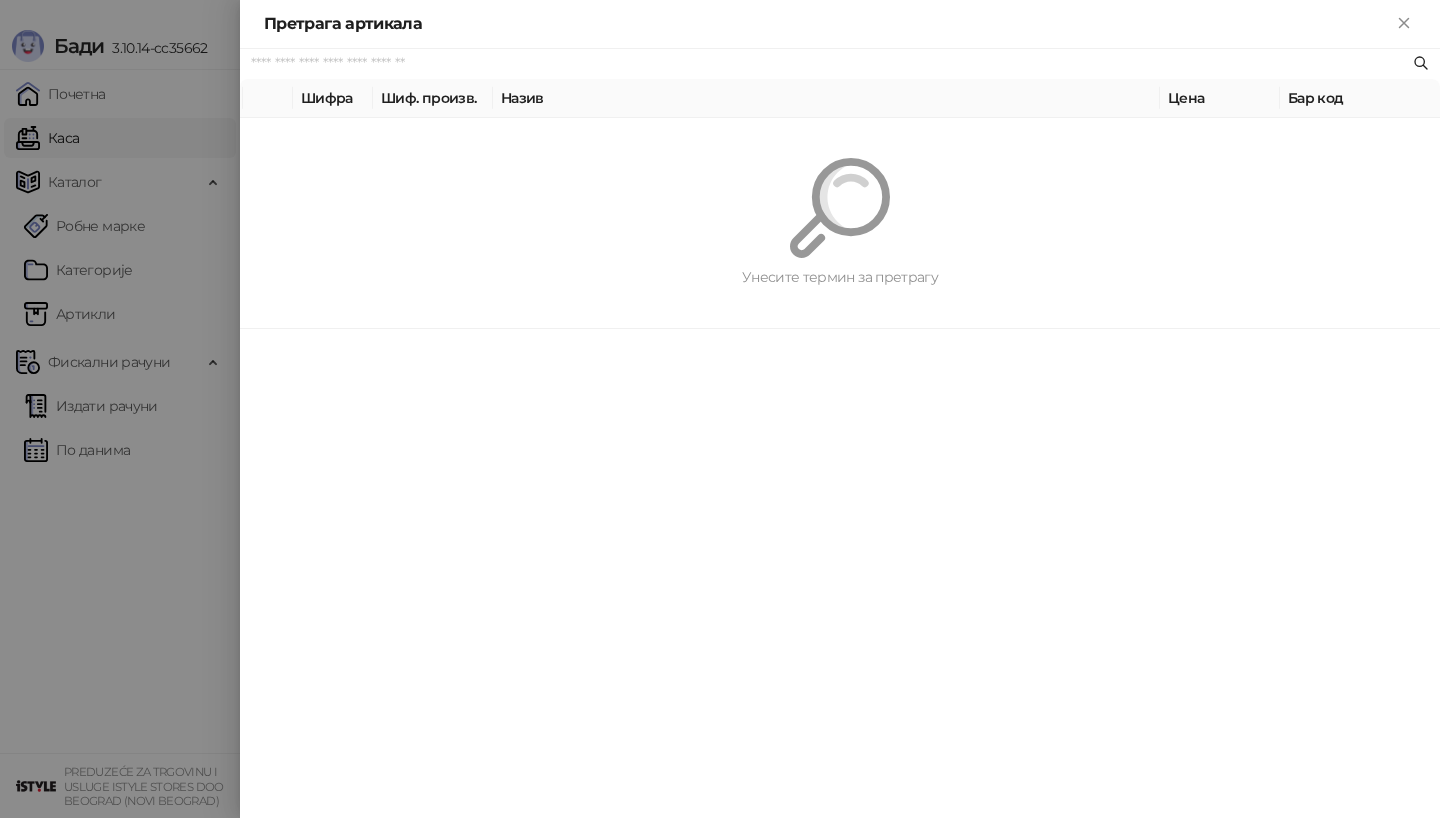 paste on "*********" 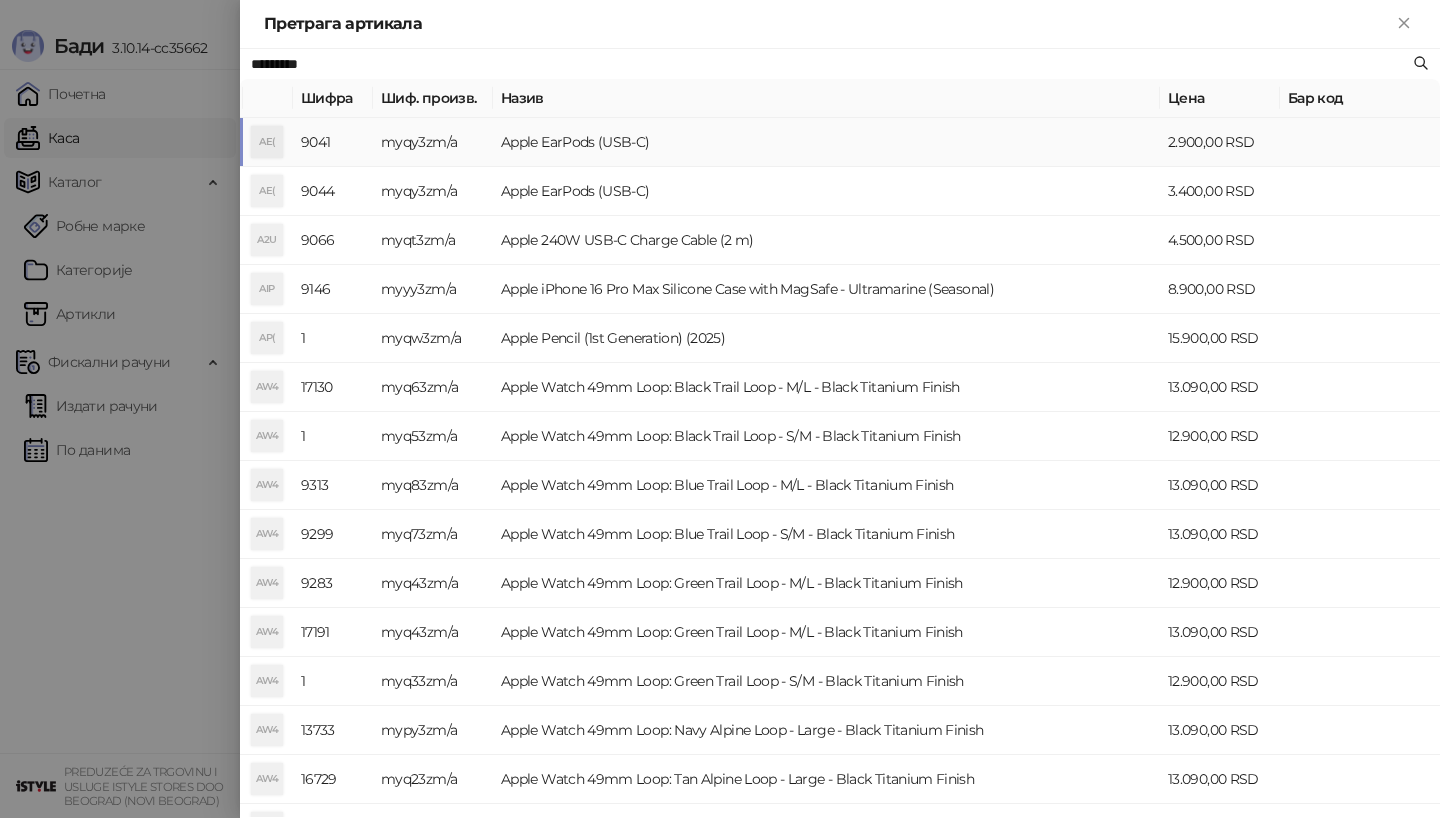 type on "*********" 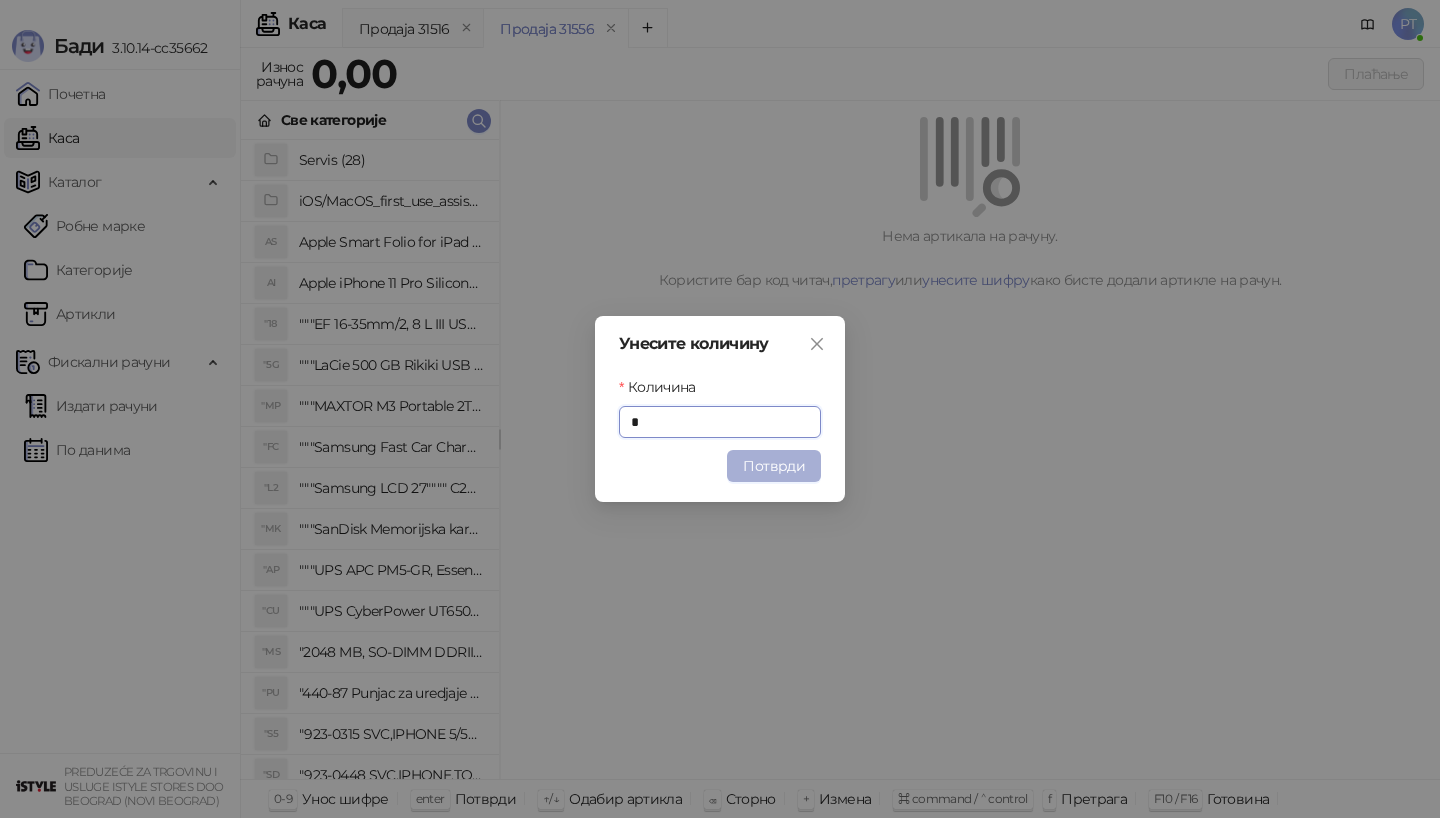 click on "Потврди" at bounding box center (774, 466) 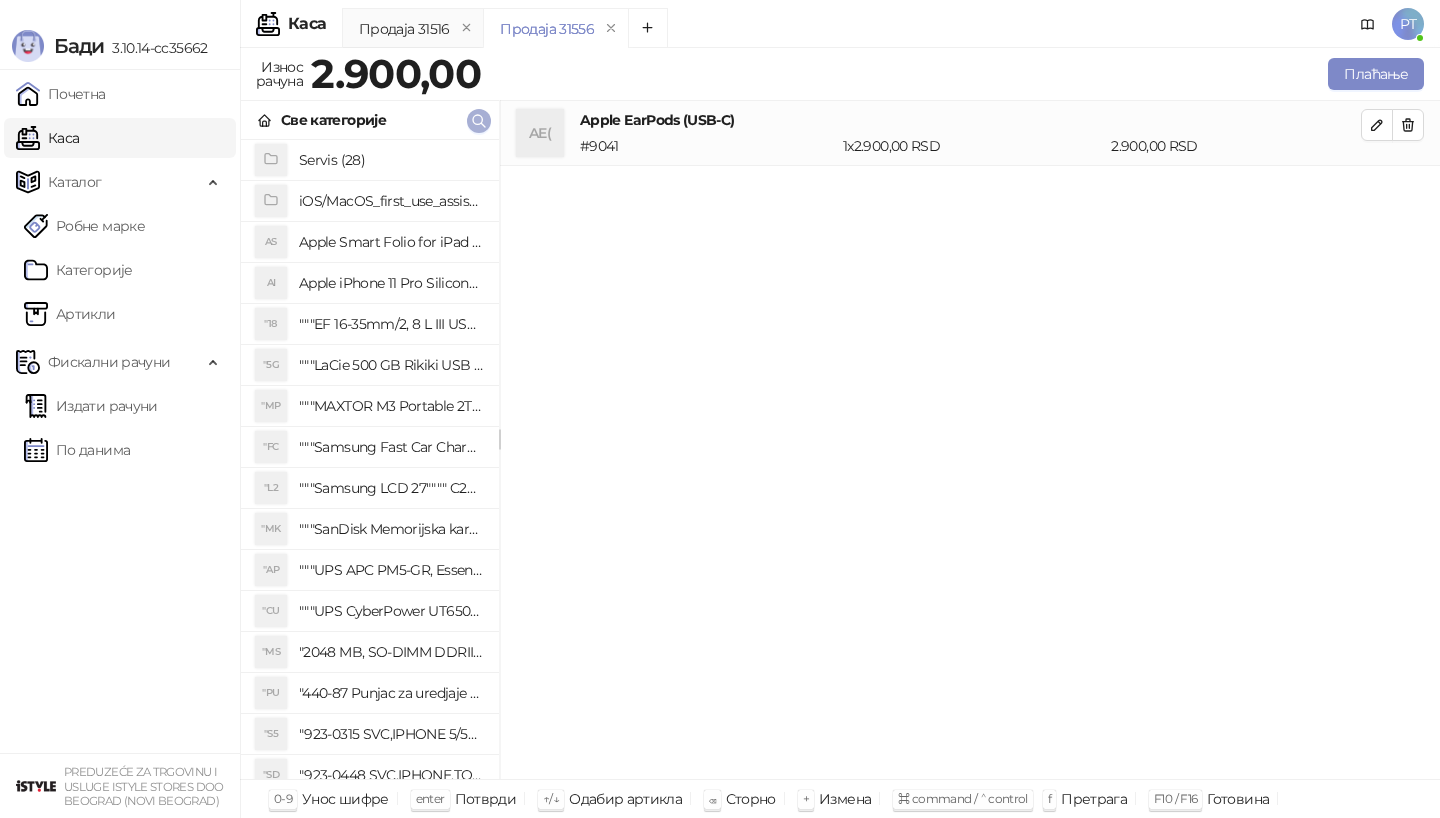 type 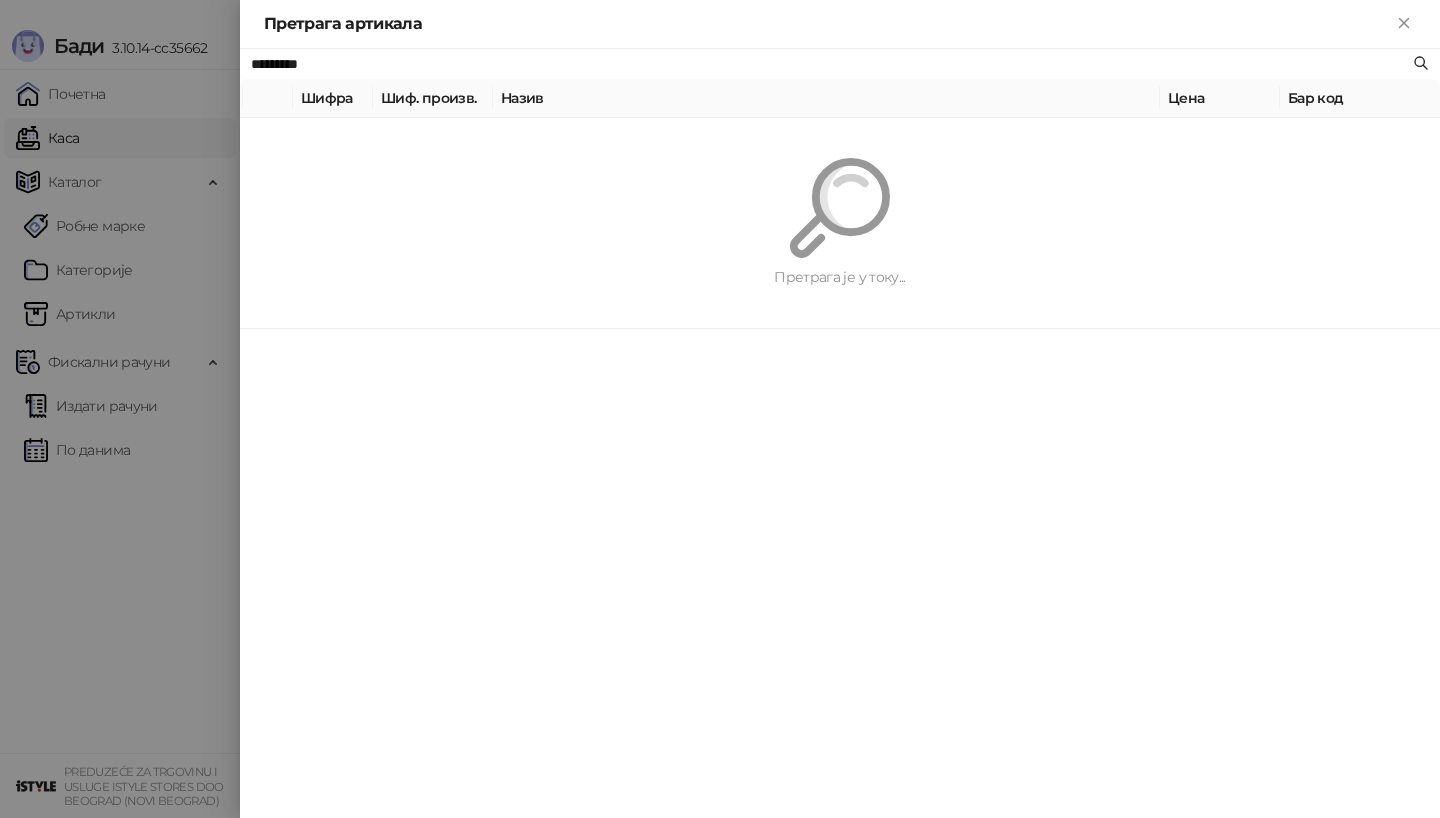 paste on "**********" 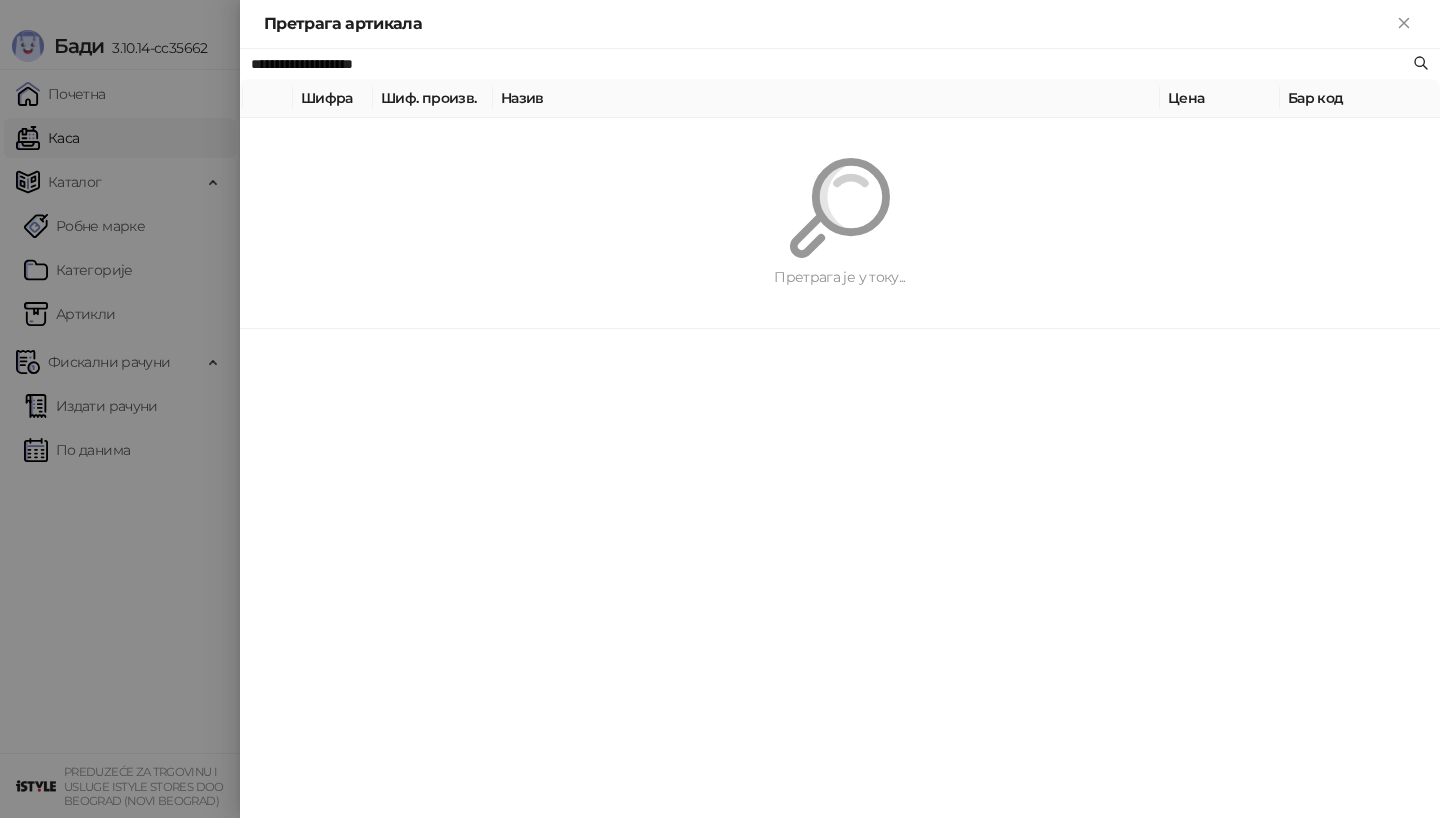 type on "**********" 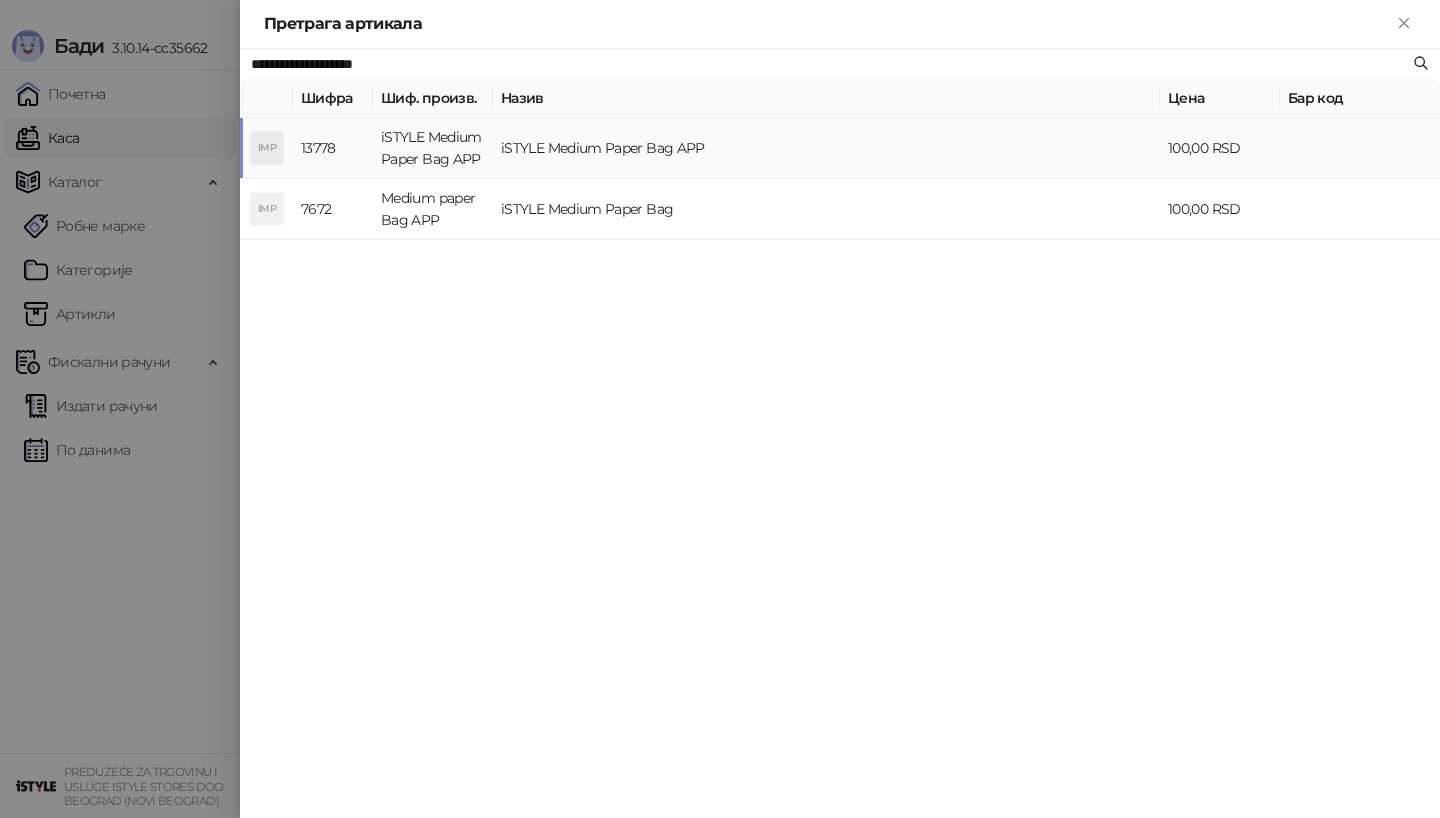 click on "iSTYLE Medium Paper Bag APP" at bounding box center (826, 148) 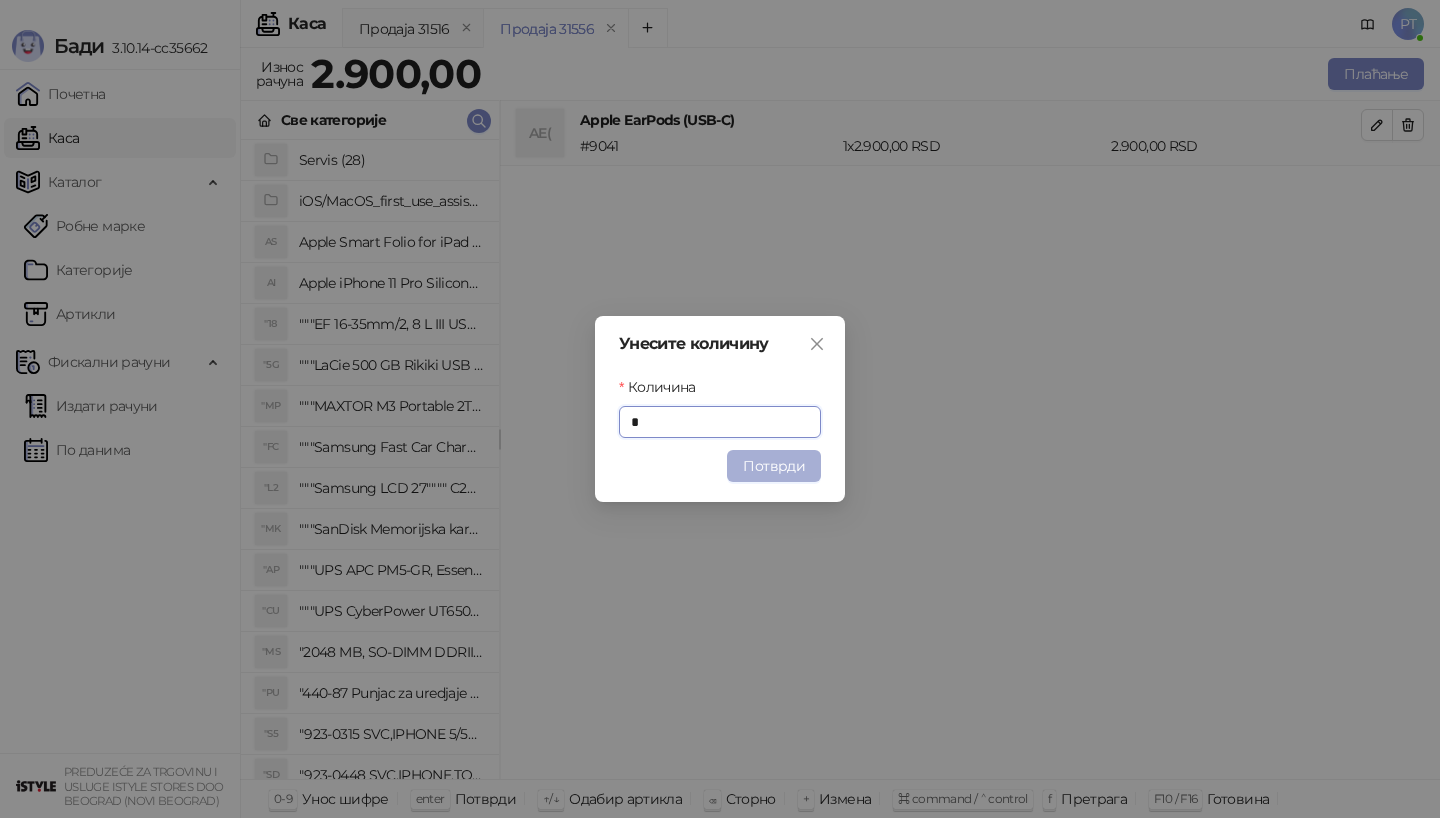click on "Потврди" at bounding box center [774, 466] 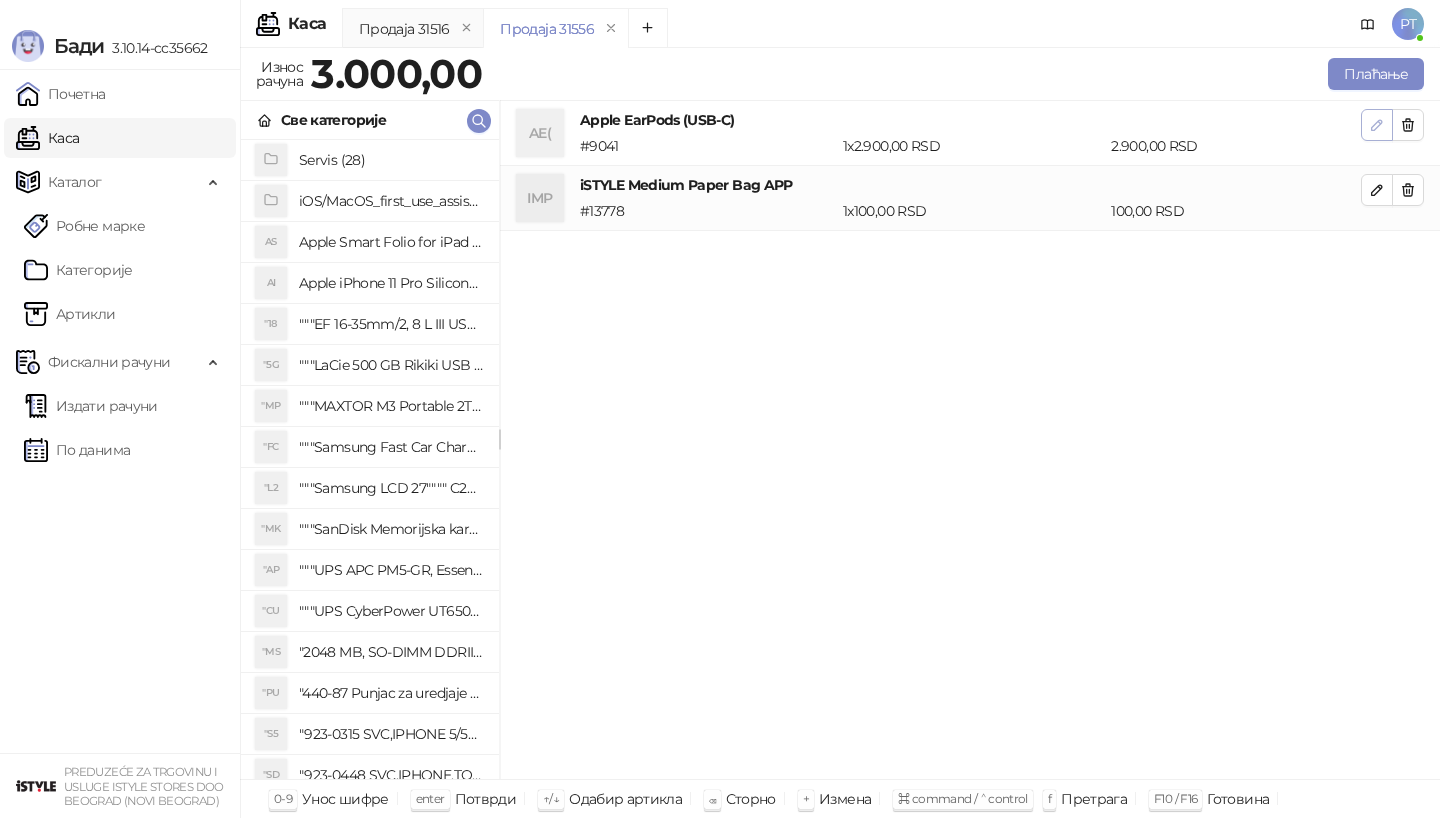 click at bounding box center [1377, 125] 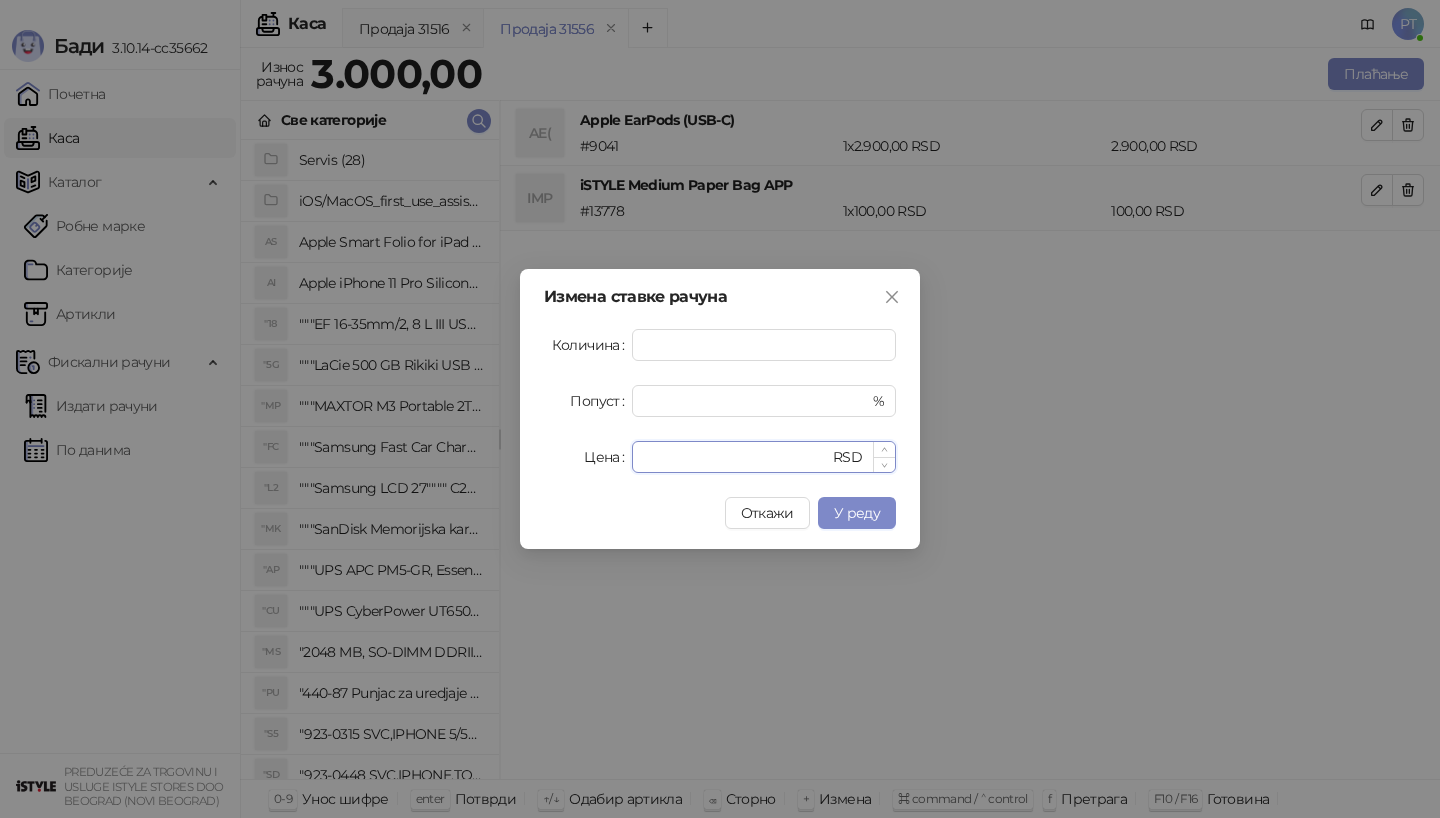 click on "****" at bounding box center (736, 457) 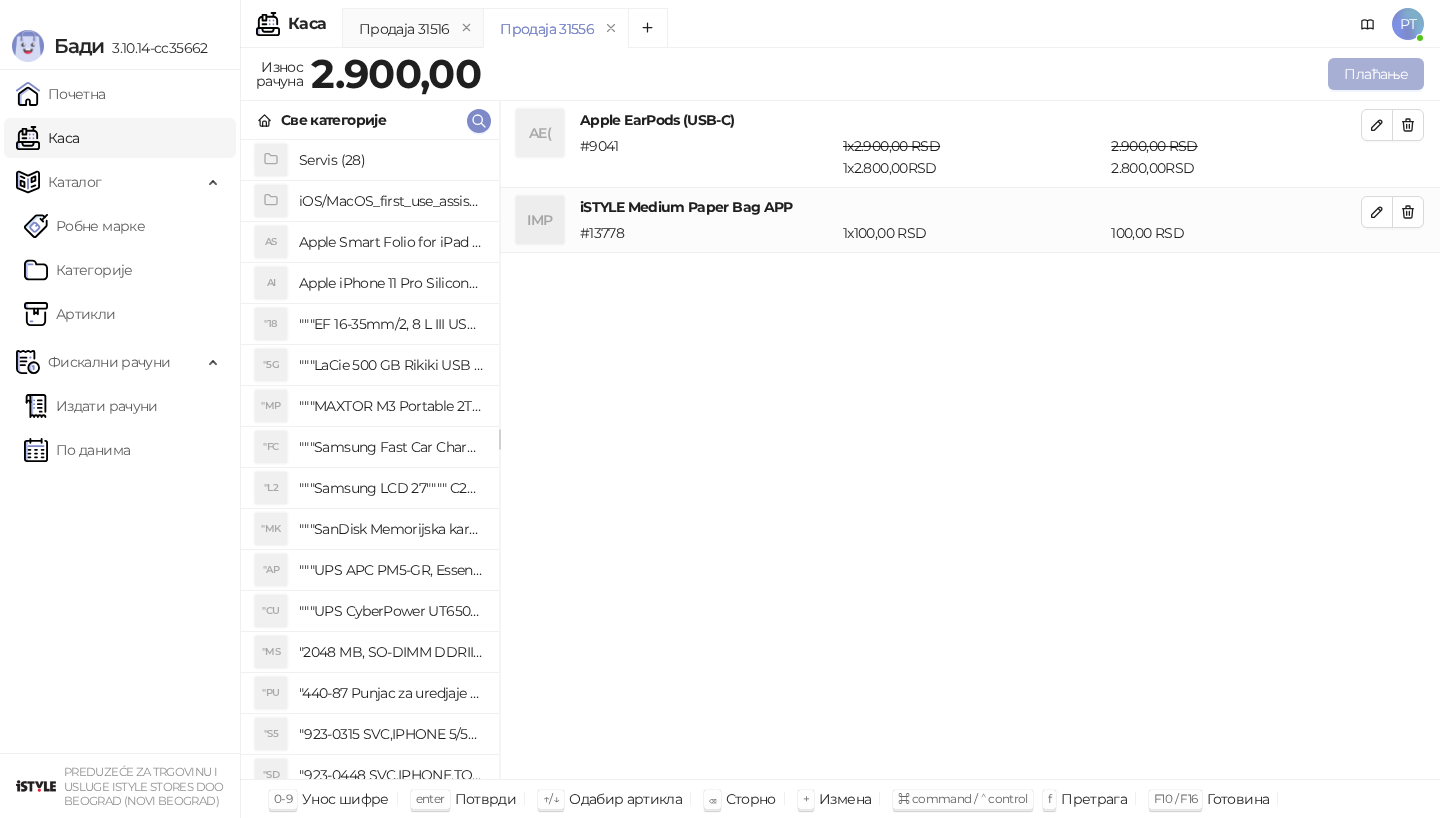 click on "Плаћање" at bounding box center [1376, 74] 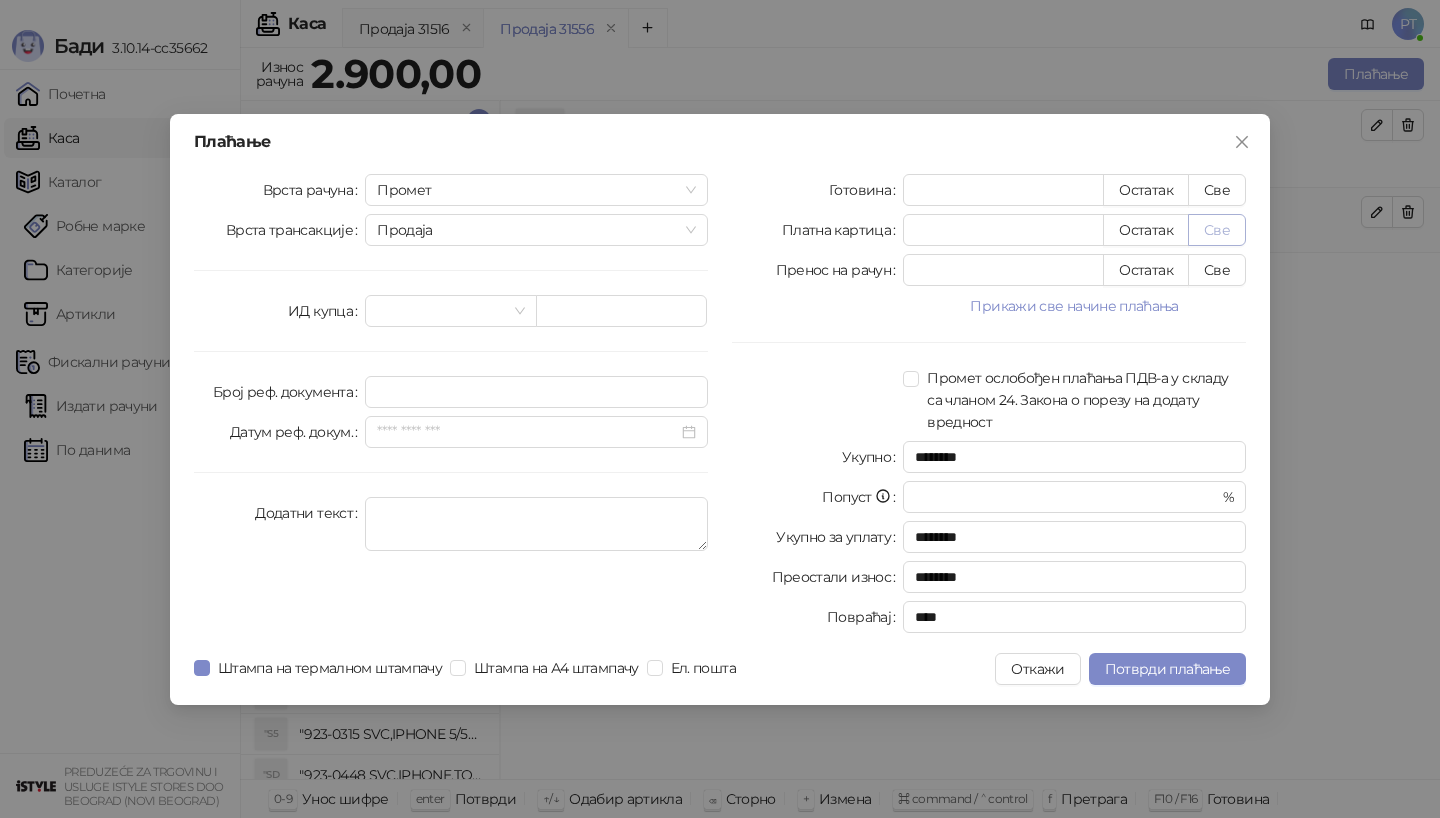 click on "Све" at bounding box center [1217, 230] 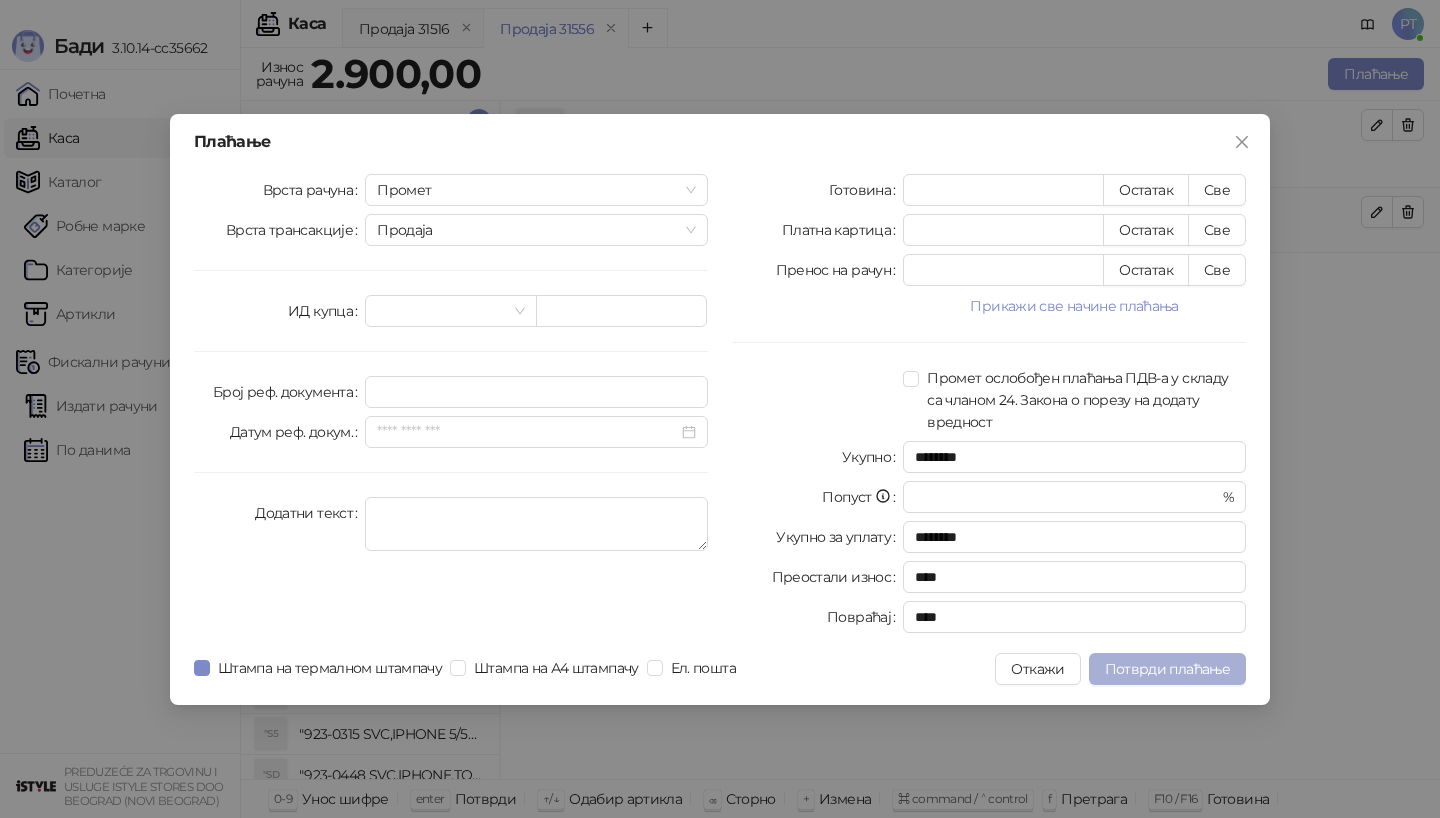 click on "Потврди плаћање" at bounding box center (1167, 669) 